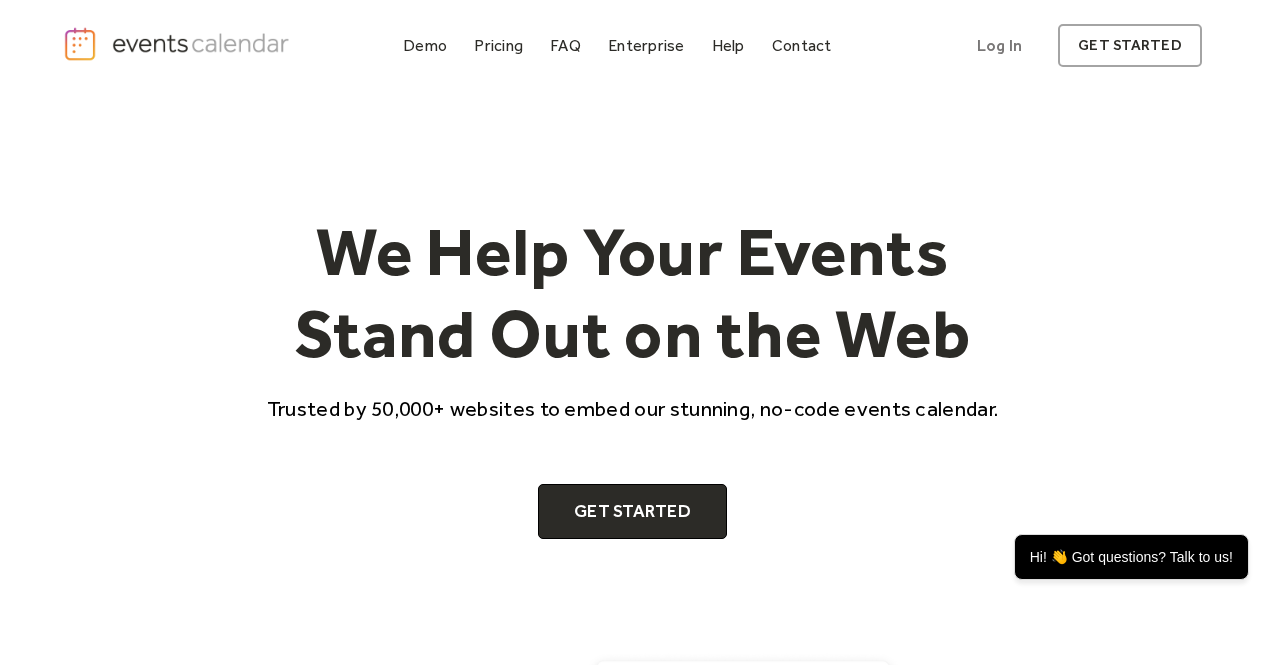 scroll, scrollTop: 0, scrollLeft: 0, axis: both 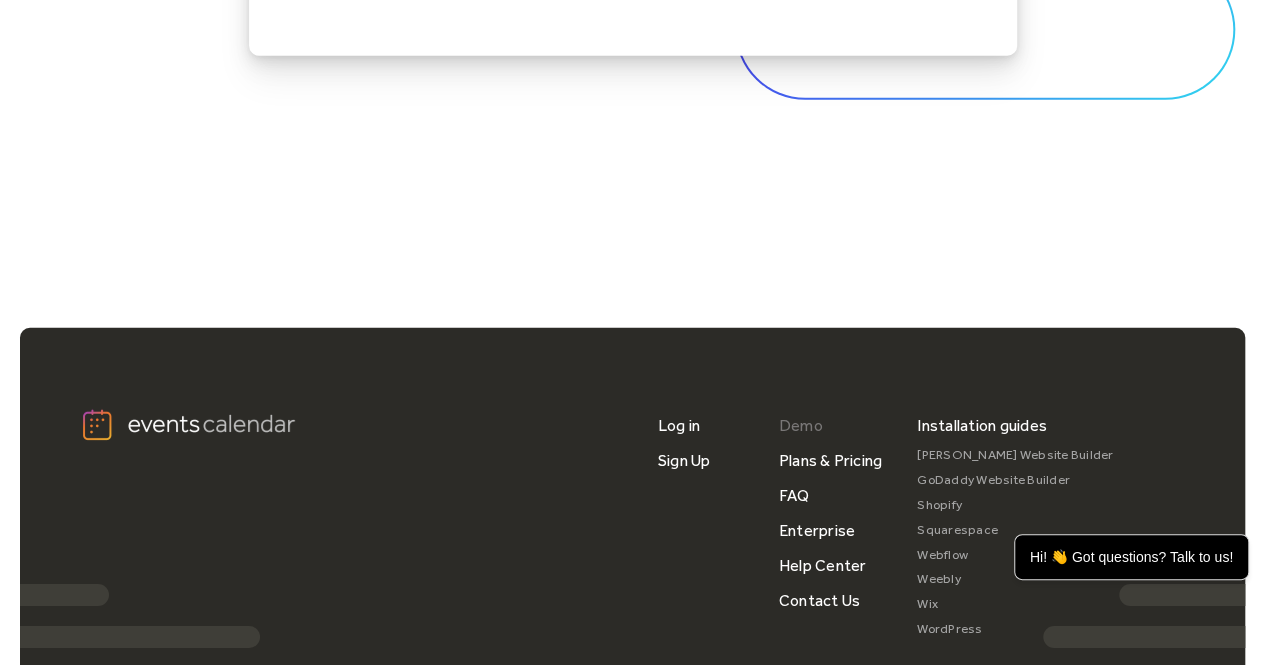 click on "Demo" at bounding box center (801, 425) 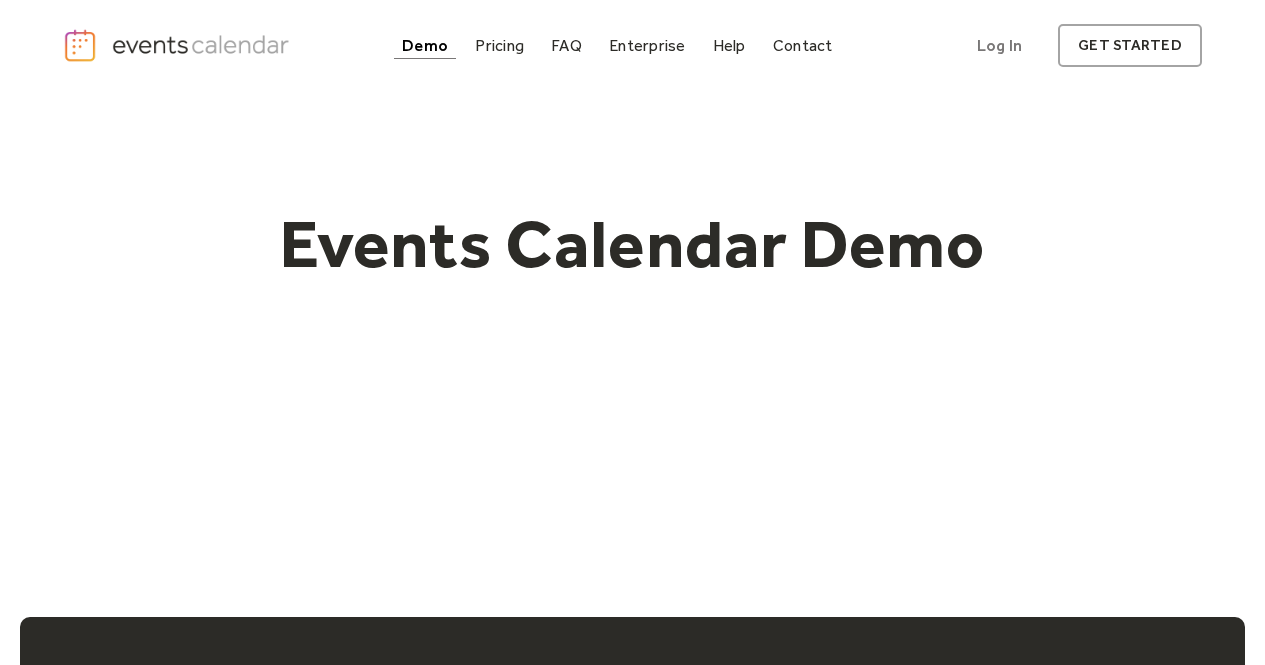 scroll, scrollTop: 0, scrollLeft: 0, axis: both 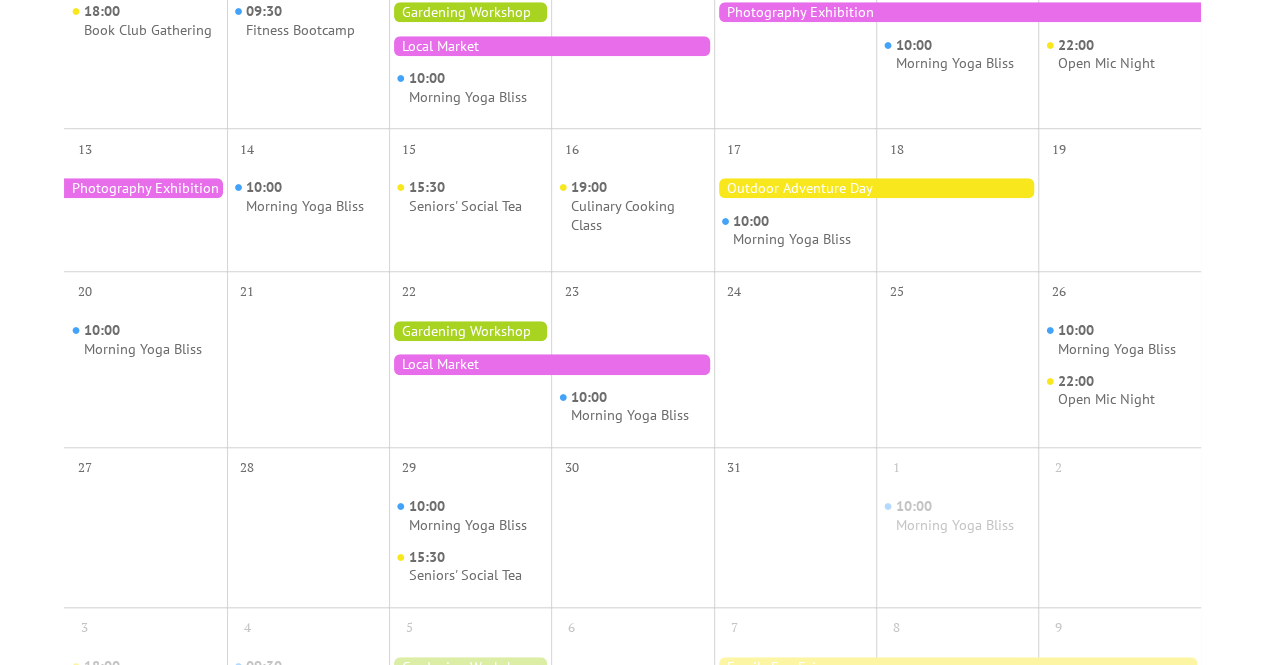 click at bounding box center [876, 188] 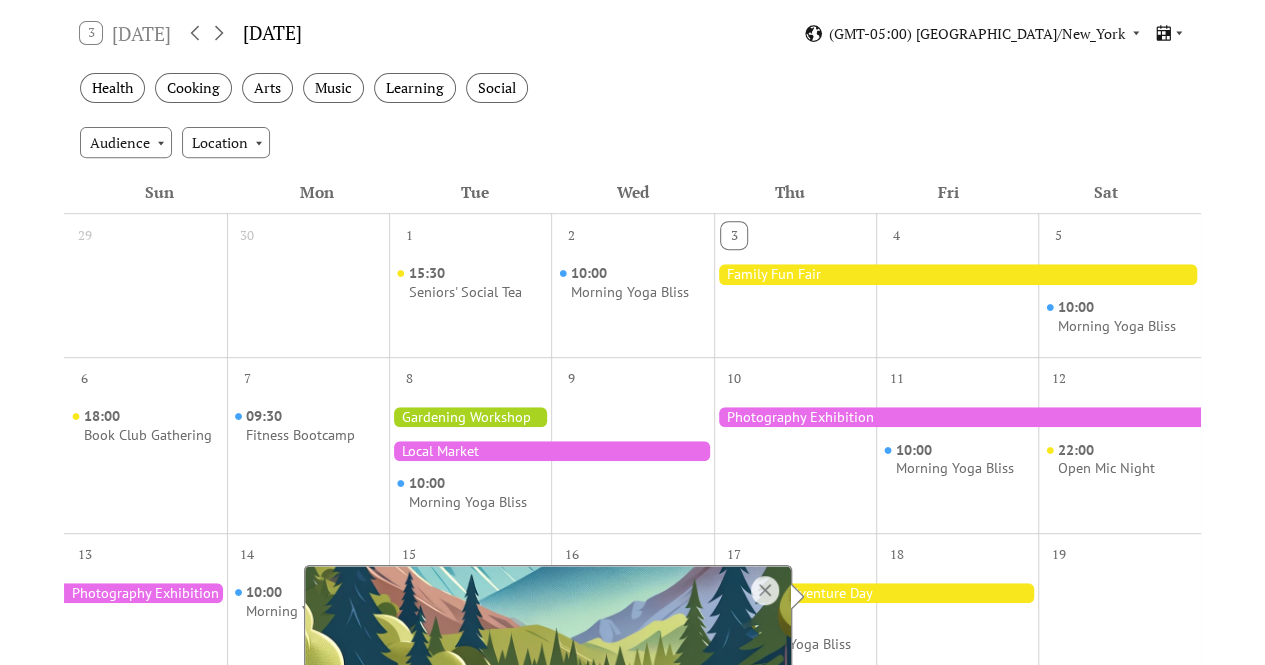 scroll, scrollTop: 144, scrollLeft: 0, axis: vertical 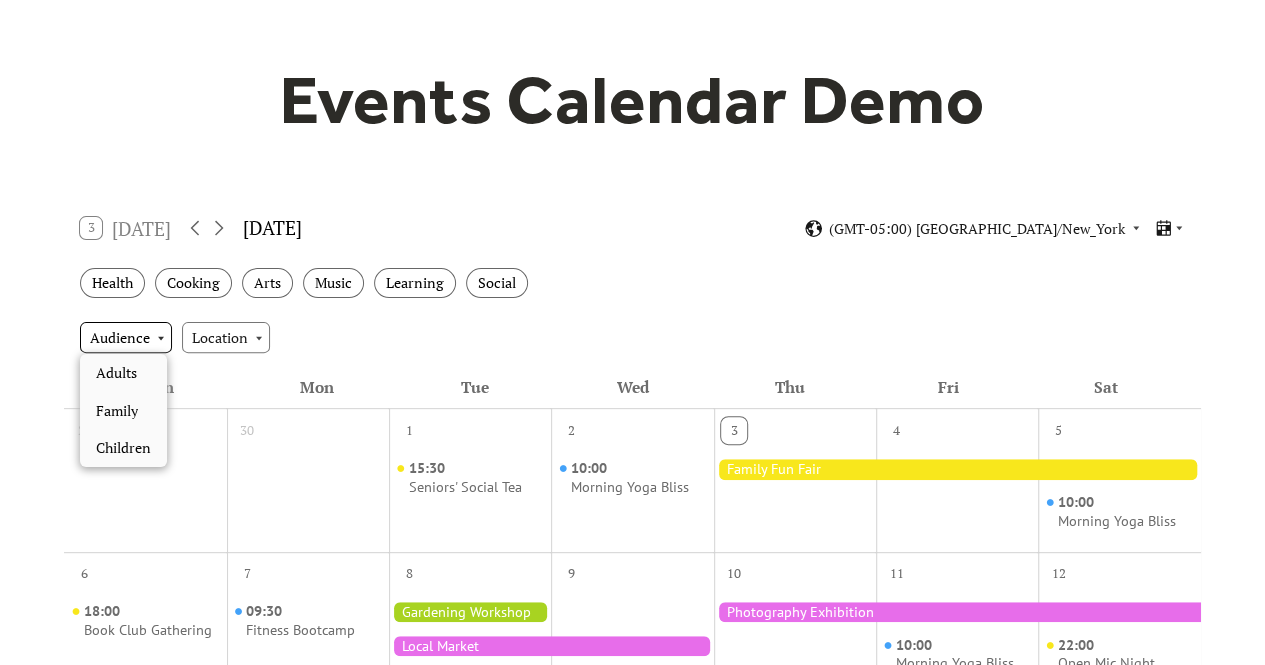 click on "Audience" at bounding box center (126, 337) 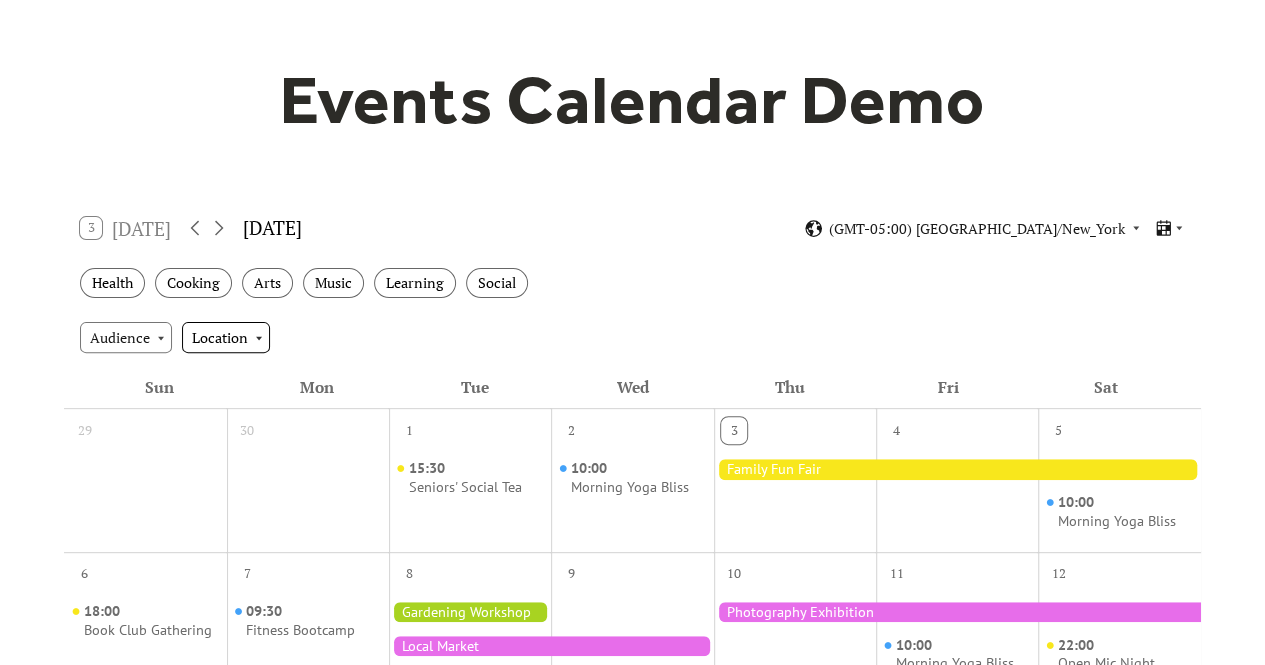 click on "Location" at bounding box center (226, 337) 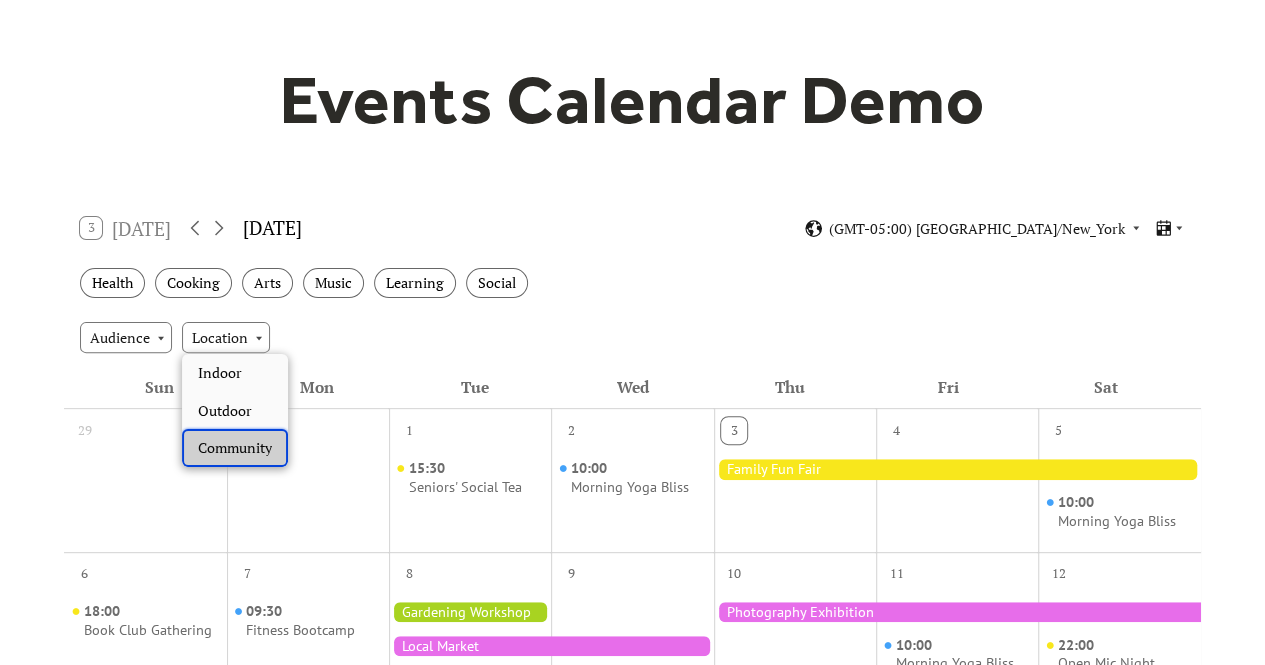 click on "Community" at bounding box center (235, 448) 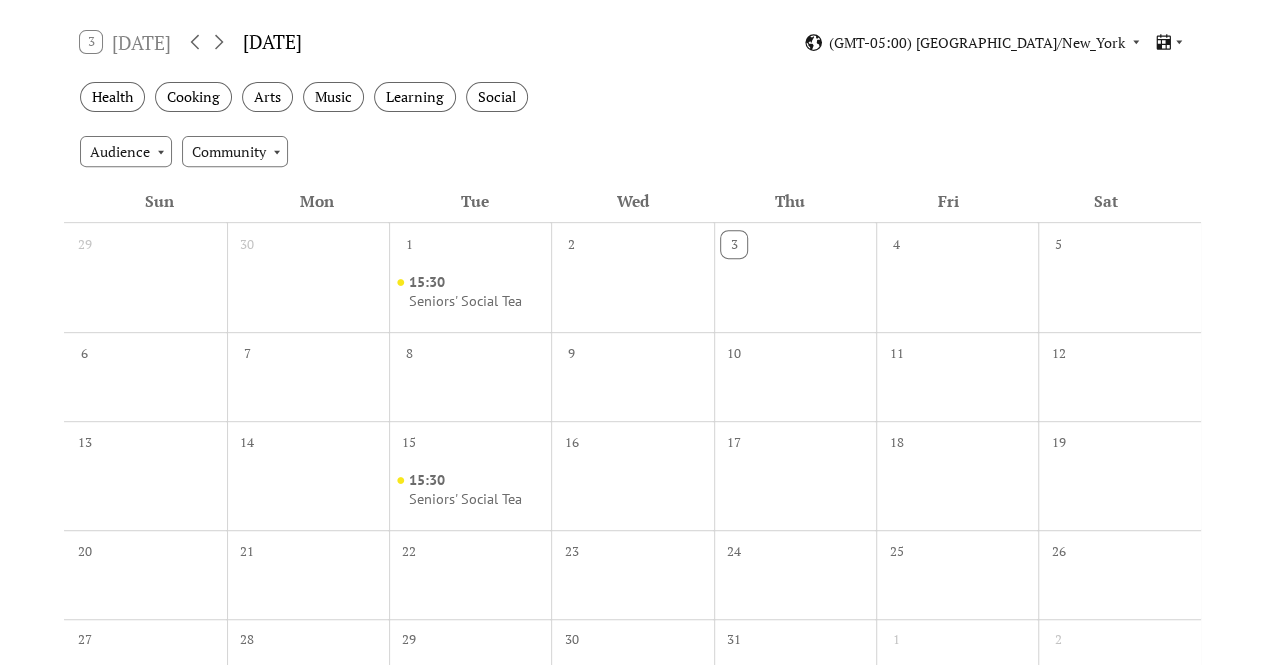 scroll, scrollTop: 344, scrollLeft: 0, axis: vertical 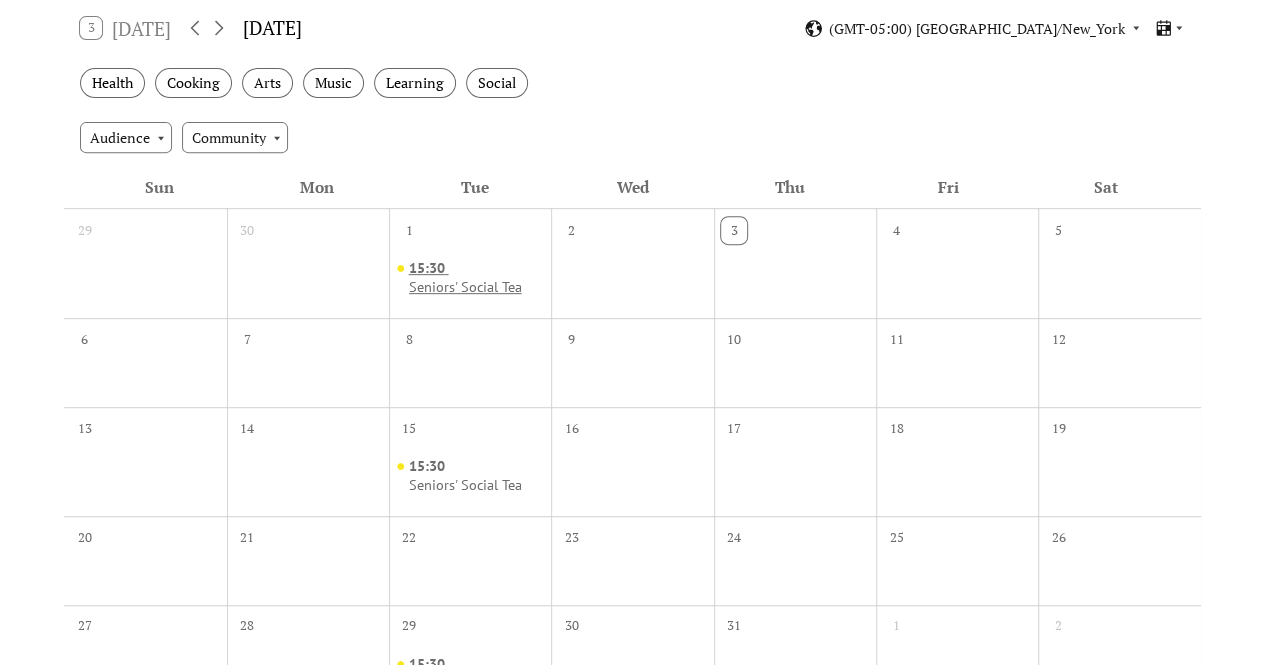 click on "15:30 Seniors' Social Tea" at bounding box center (476, 277) 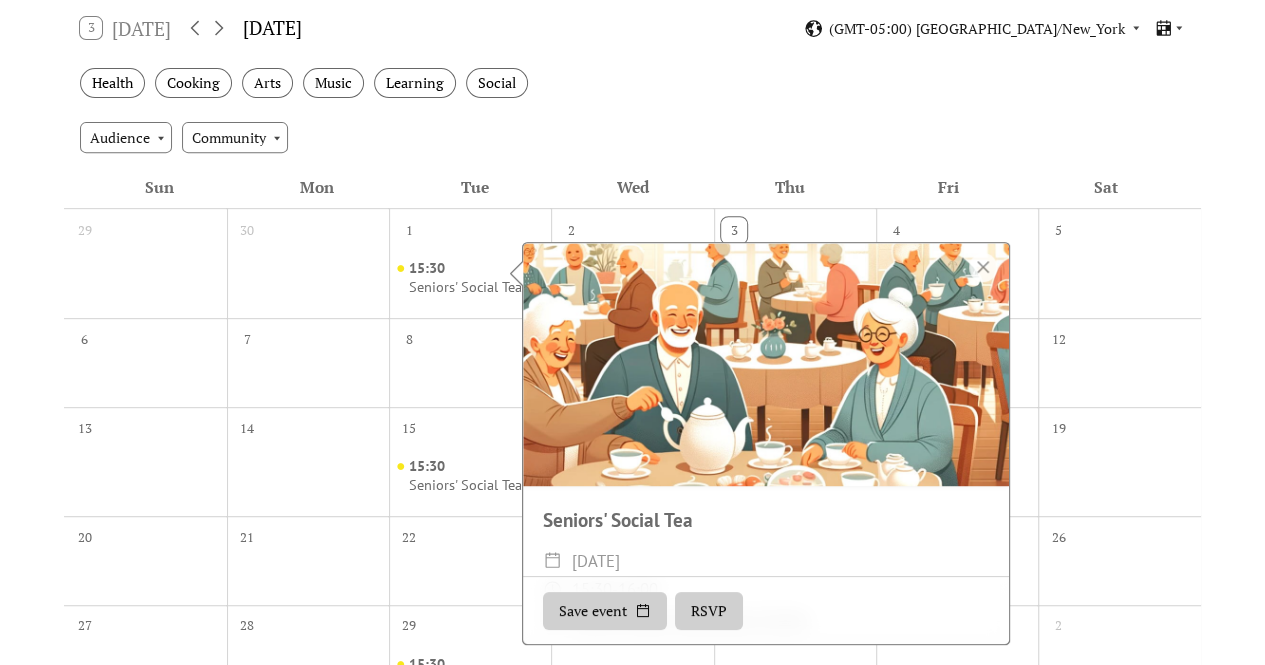 click on "Mon" at bounding box center [317, 187] 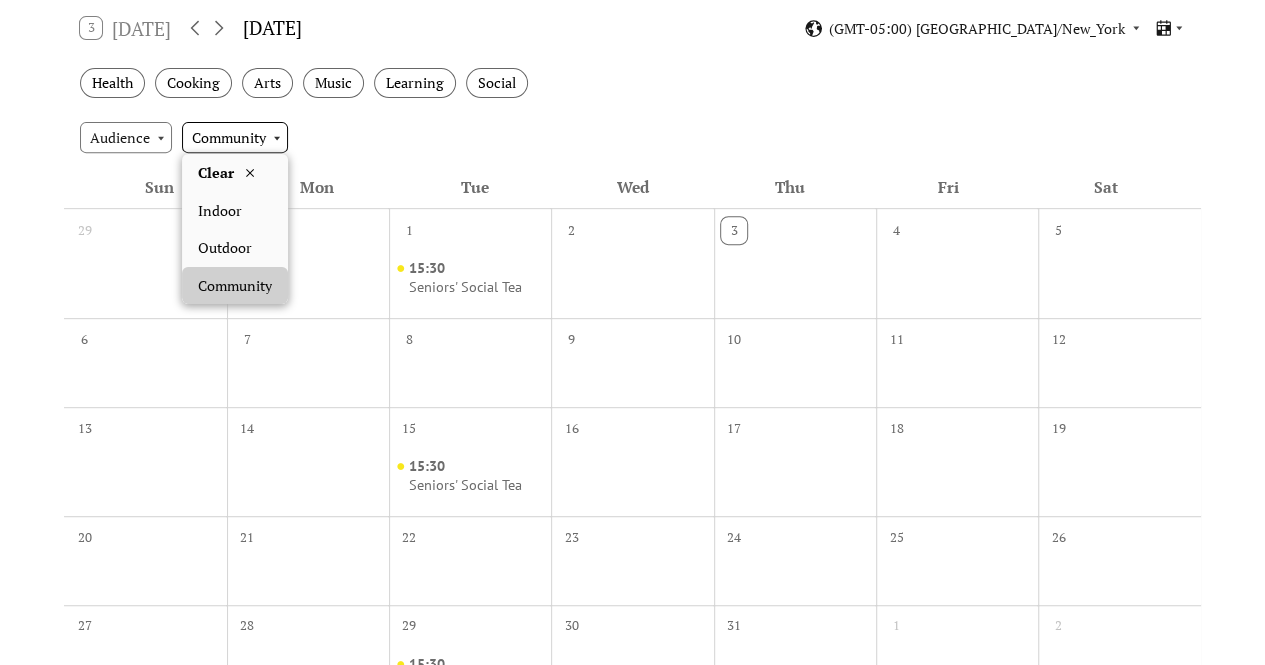 click on "Community" at bounding box center [235, 137] 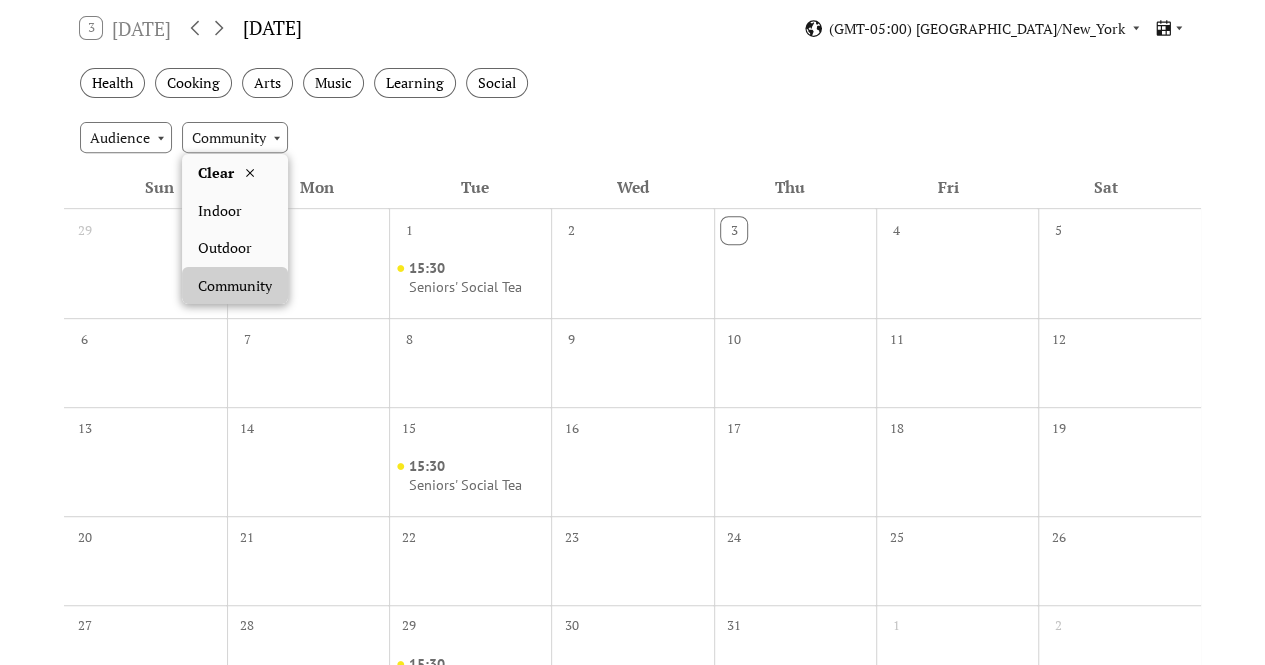 click on "Audience Community" at bounding box center [632, 137] 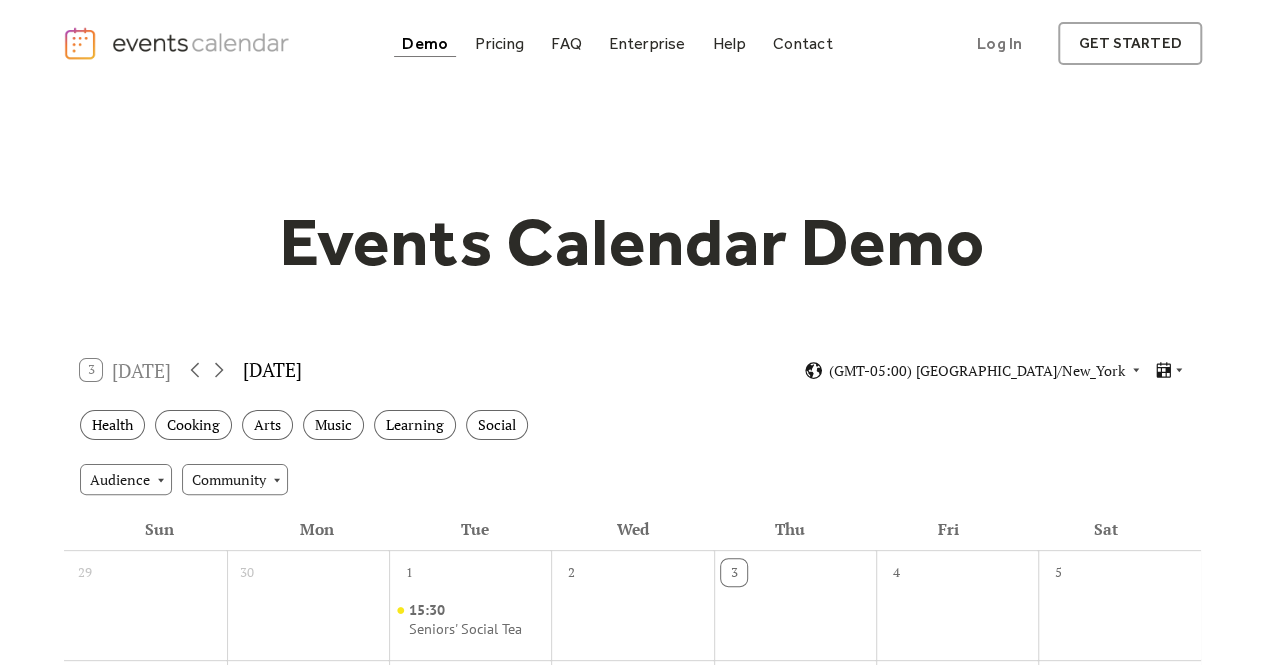 scroll, scrollTop: 0, scrollLeft: 0, axis: both 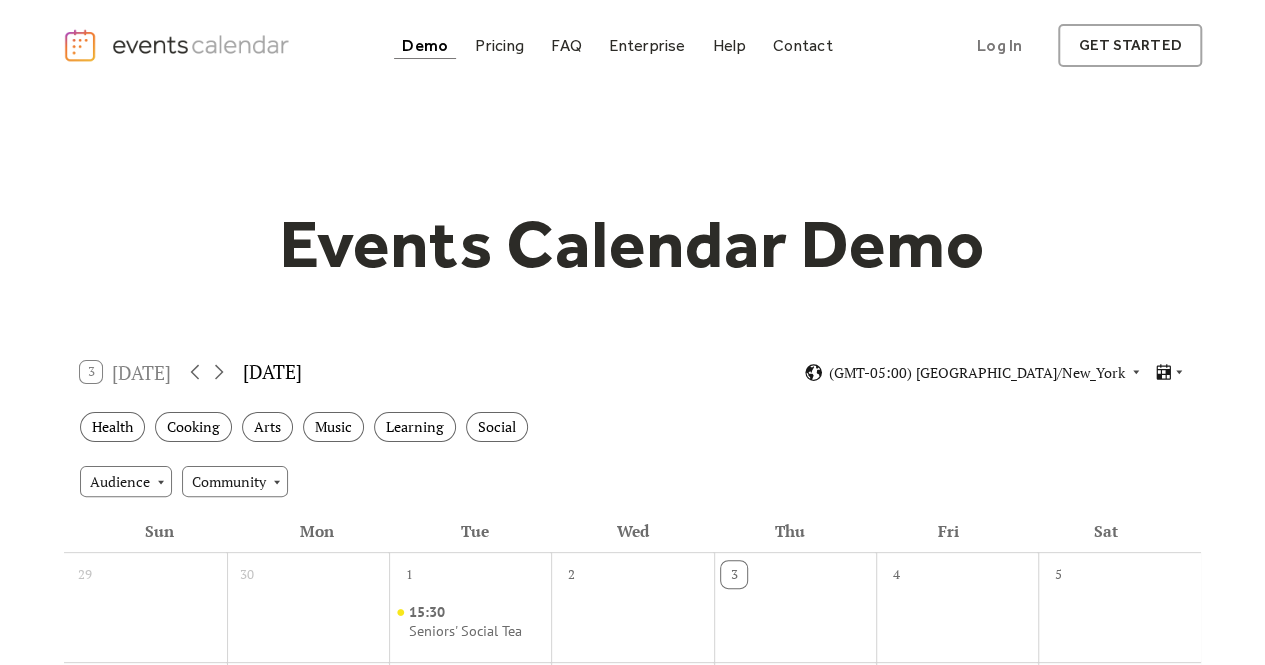 click on "Pricing" at bounding box center (499, 45) 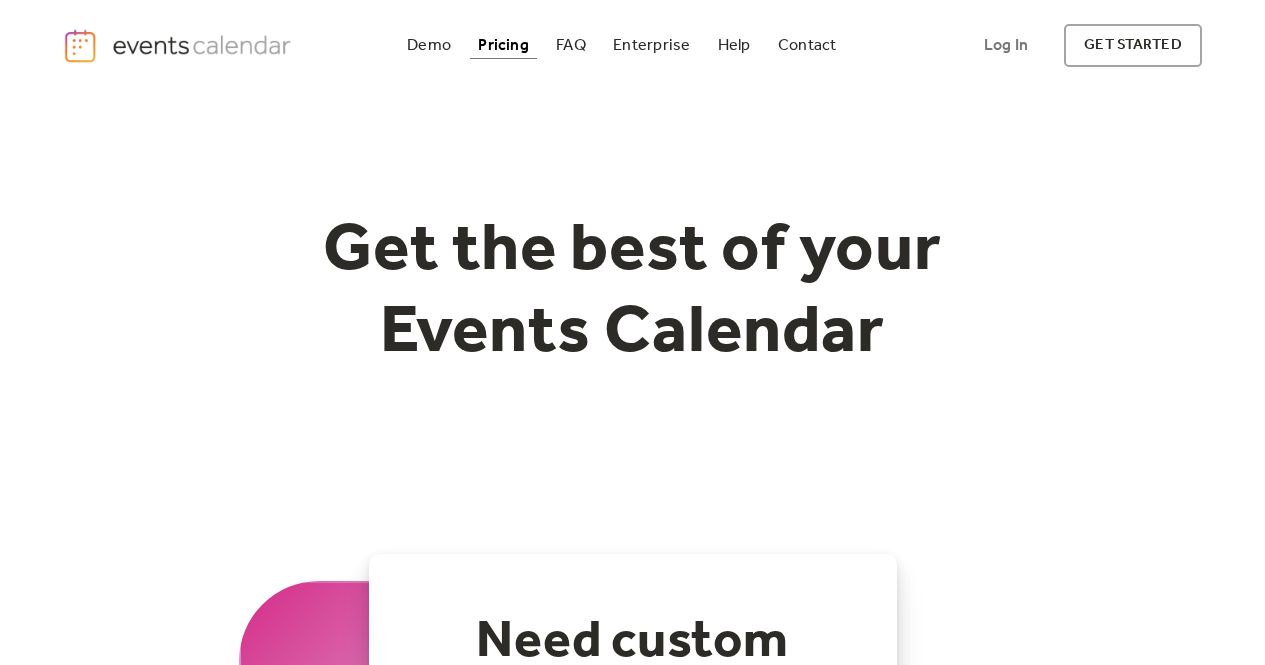 scroll, scrollTop: 0, scrollLeft: 0, axis: both 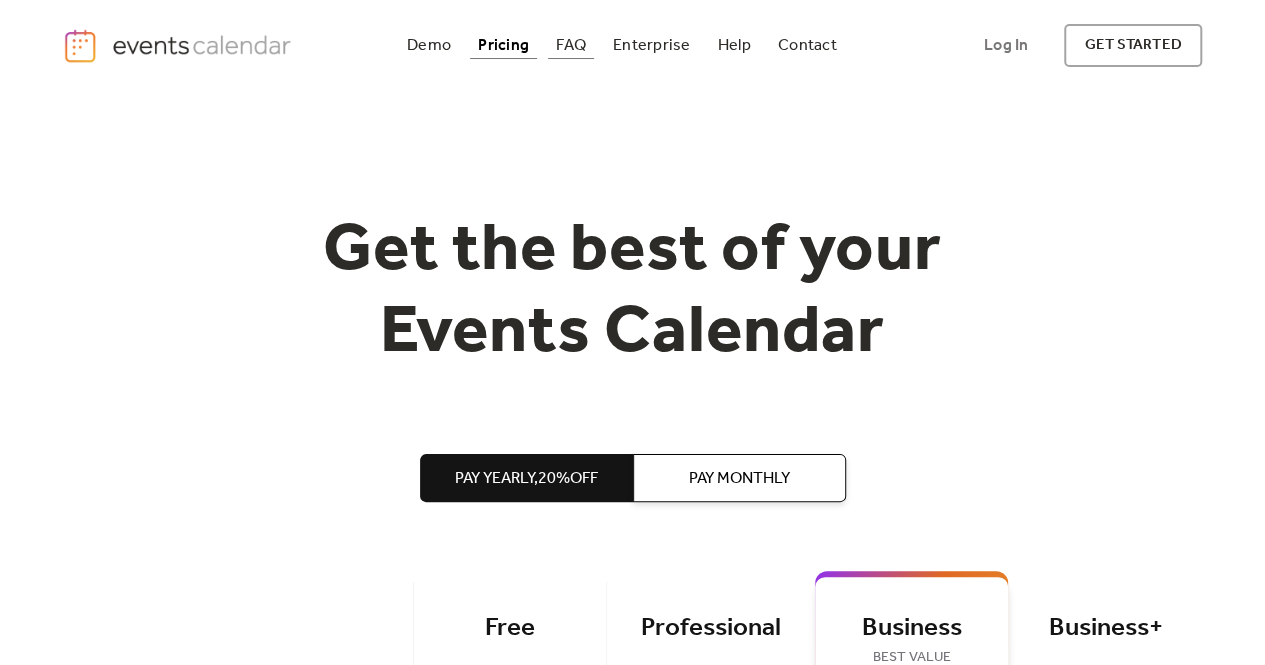 click on "FAQ" at bounding box center (571, 45) 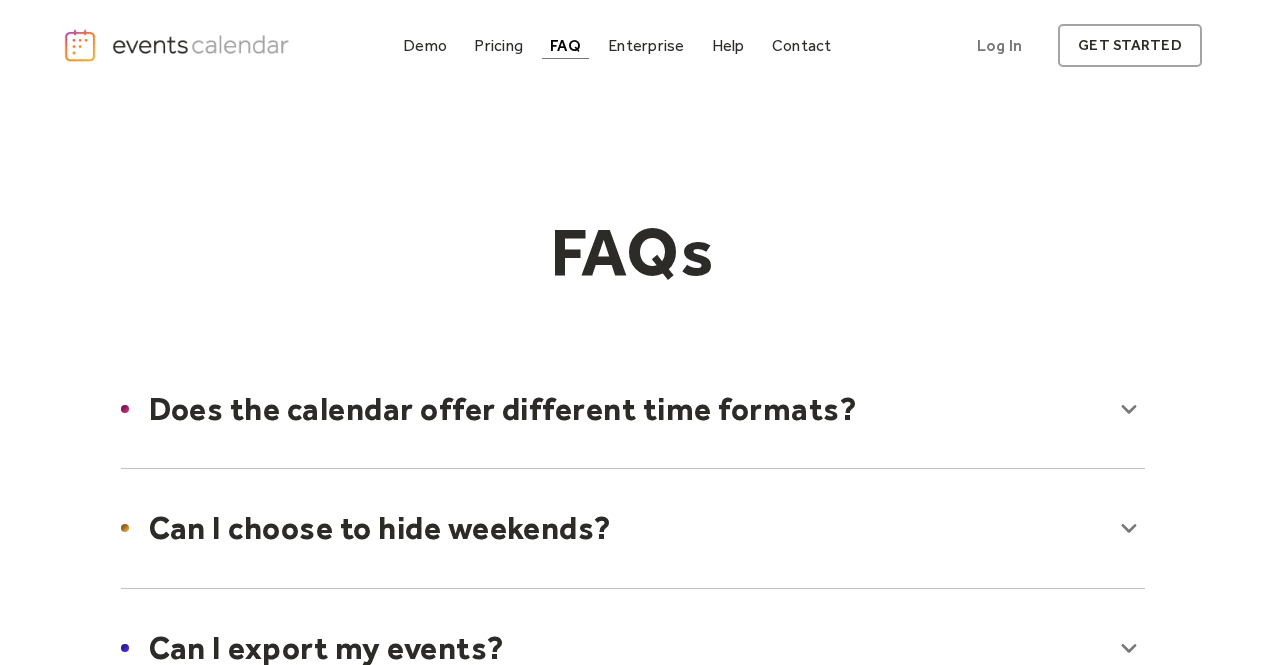 scroll, scrollTop: 0, scrollLeft: 0, axis: both 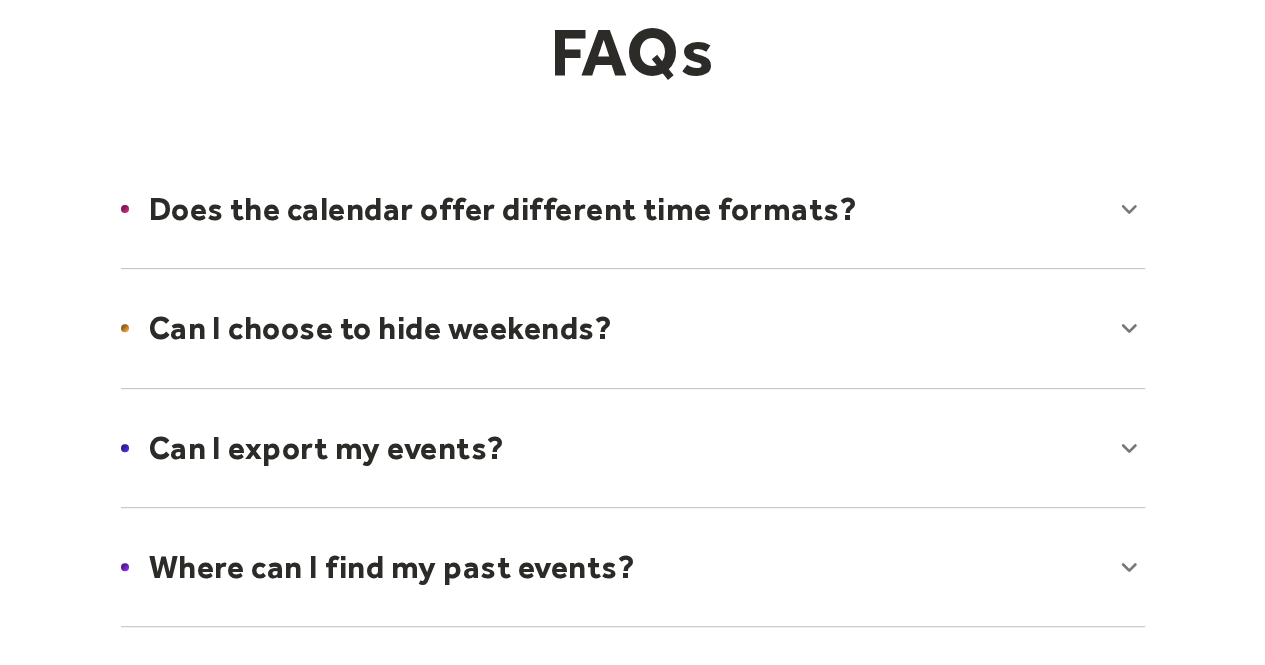 click at bounding box center [633, 209] 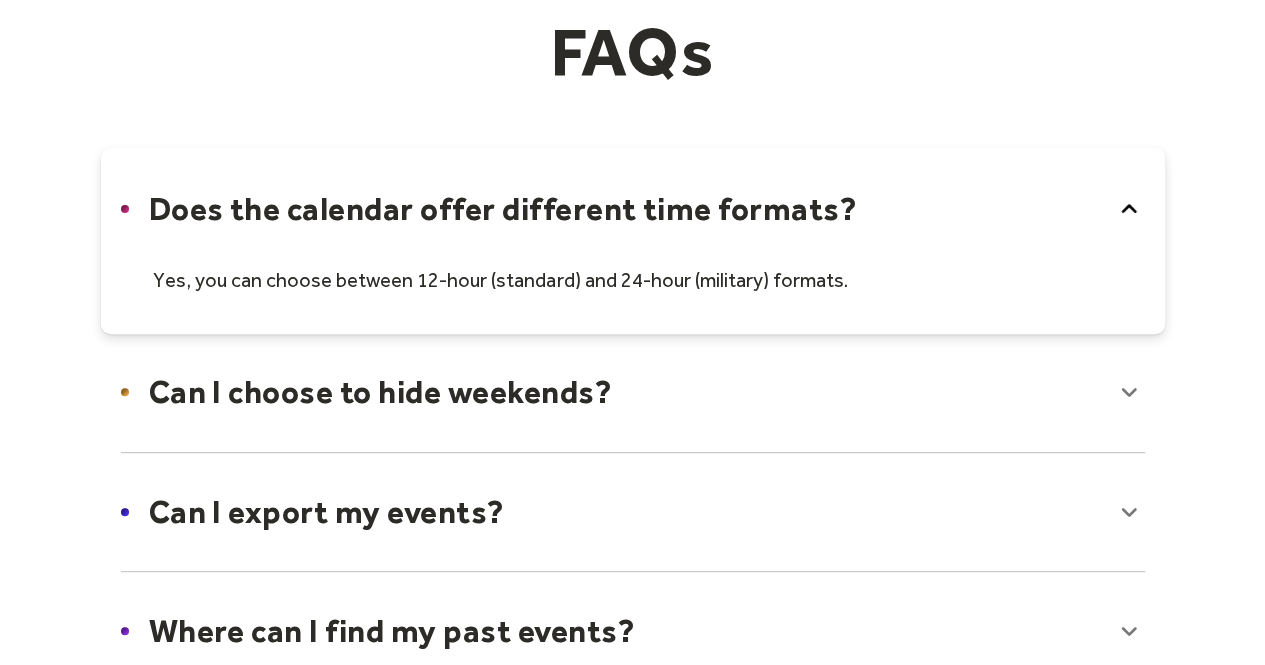 click at bounding box center [633, 392] 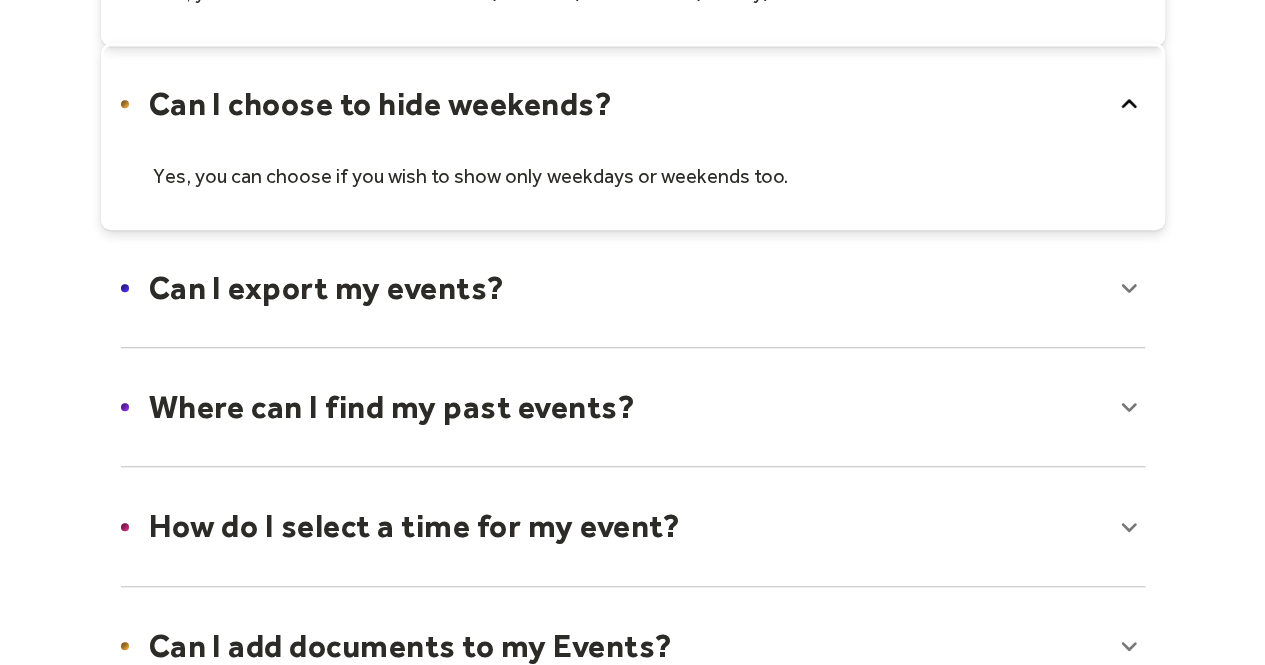 scroll, scrollTop: 500, scrollLeft: 0, axis: vertical 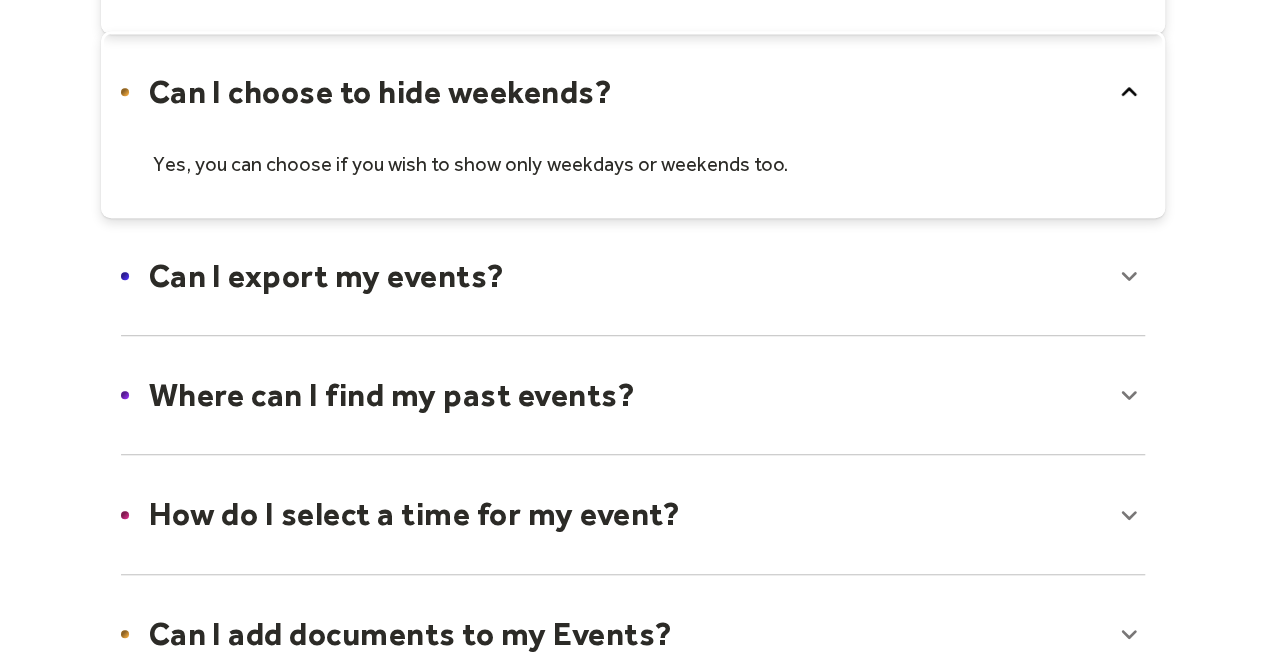 click at bounding box center [633, 276] 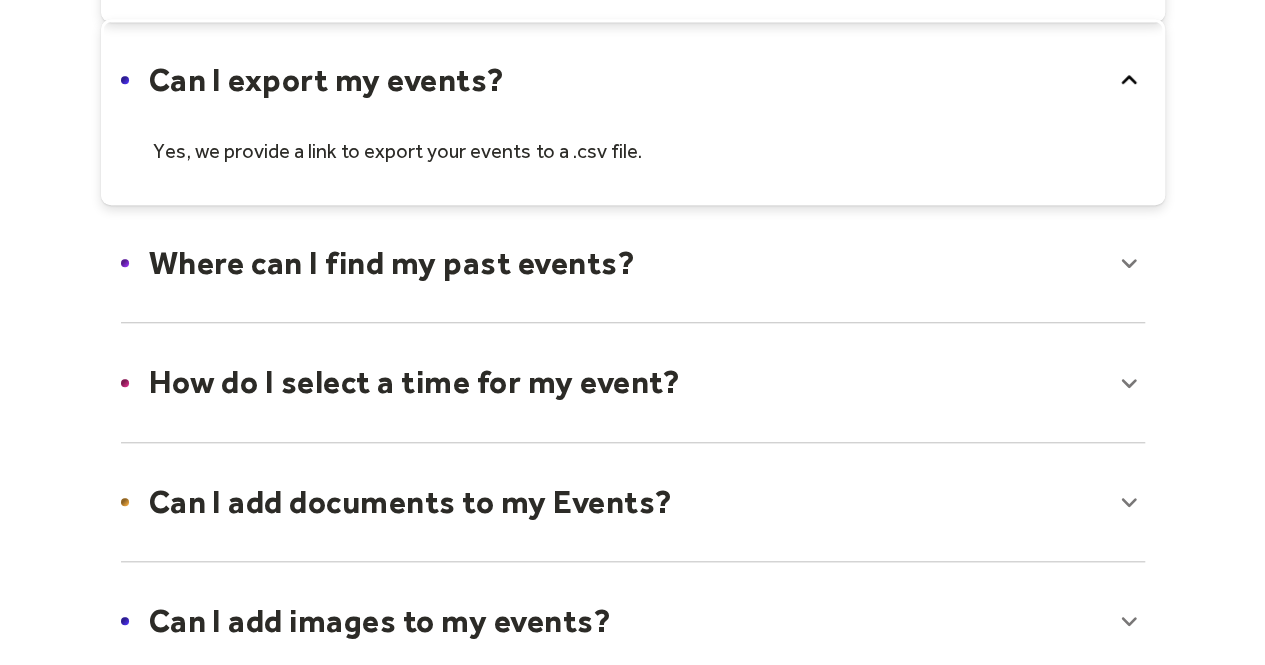 scroll, scrollTop: 700, scrollLeft: 0, axis: vertical 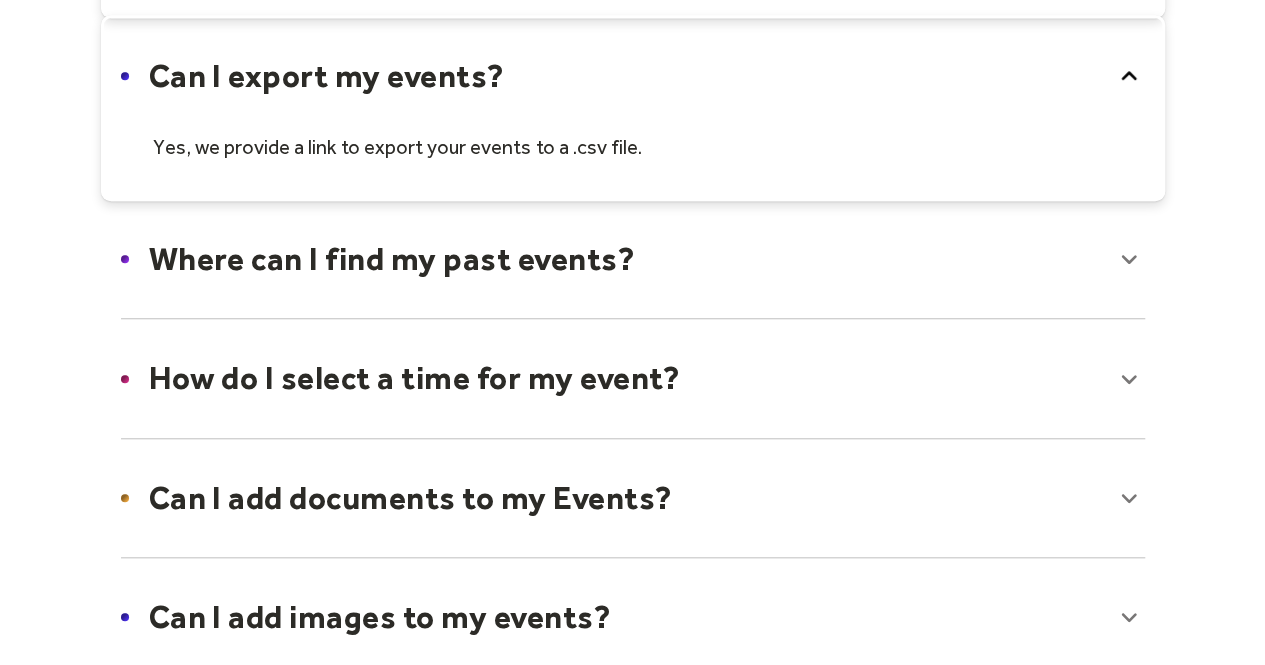 click at bounding box center (633, 259) 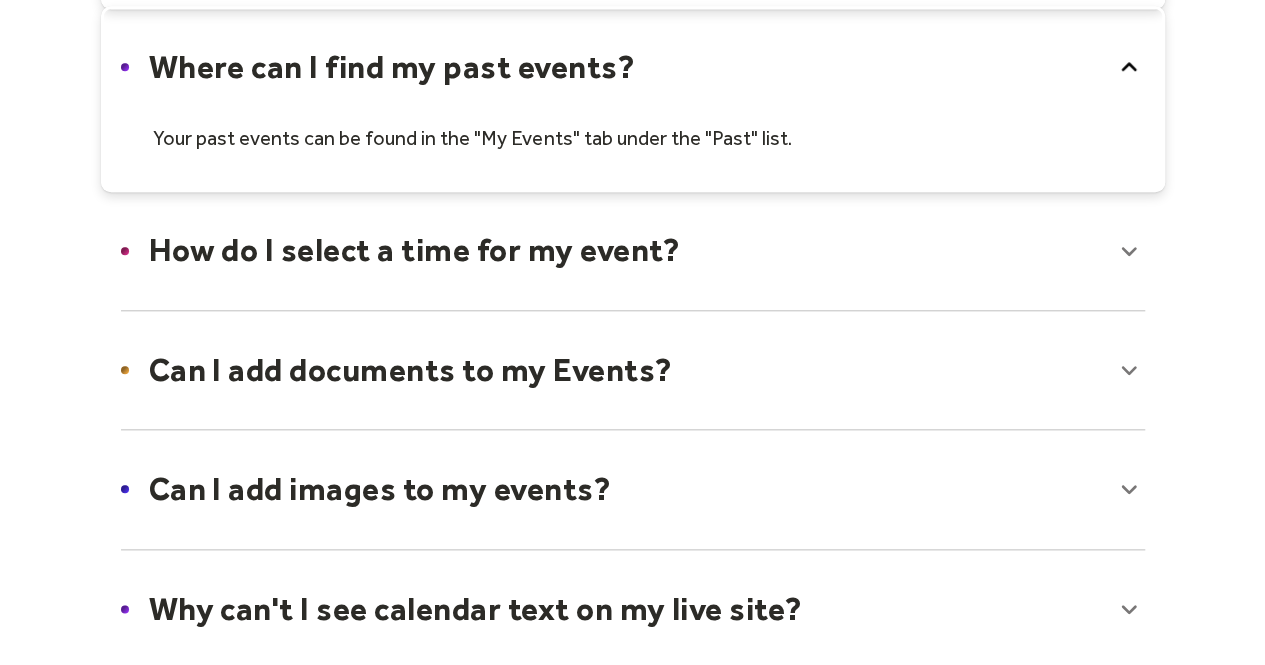 scroll, scrollTop: 900, scrollLeft: 0, axis: vertical 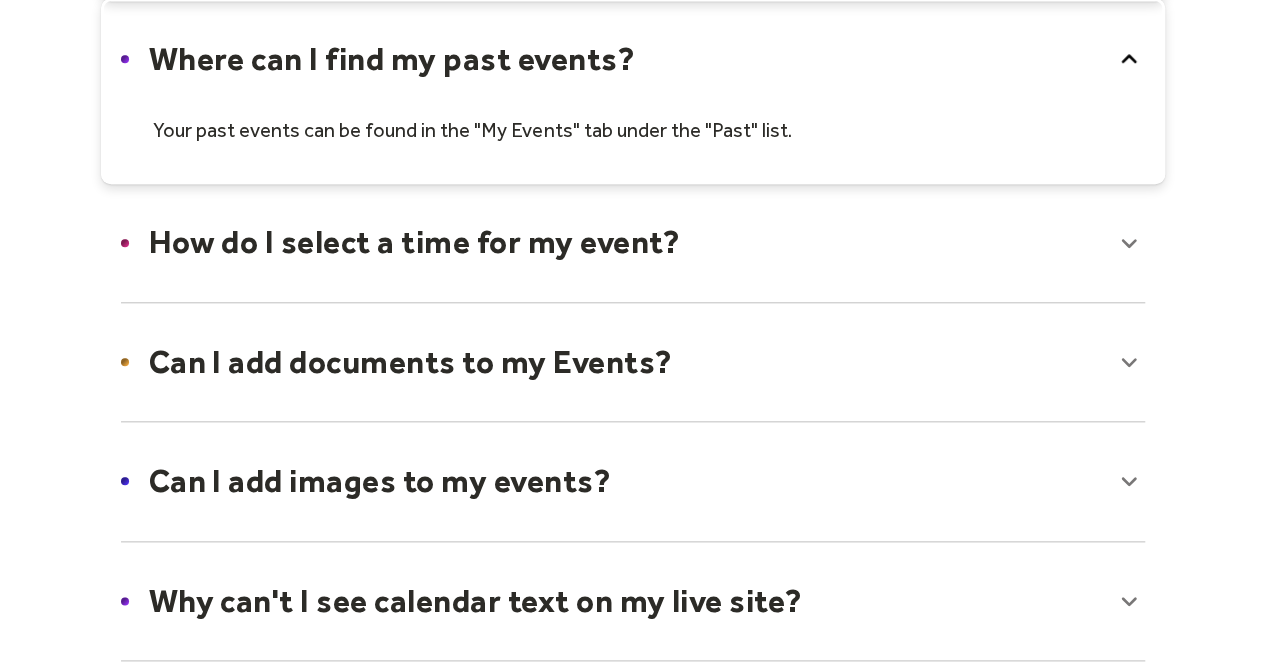 click at bounding box center (633, 242) 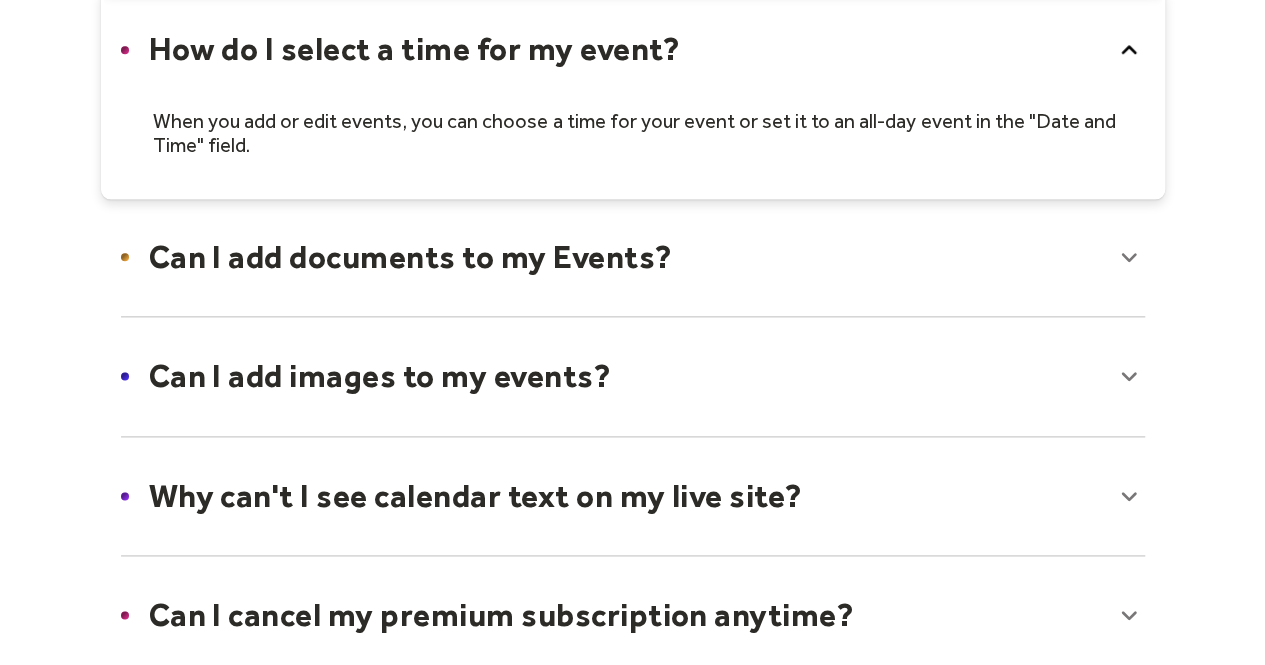 scroll, scrollTop: 1100, scrollLeft: 0, axis: vertical 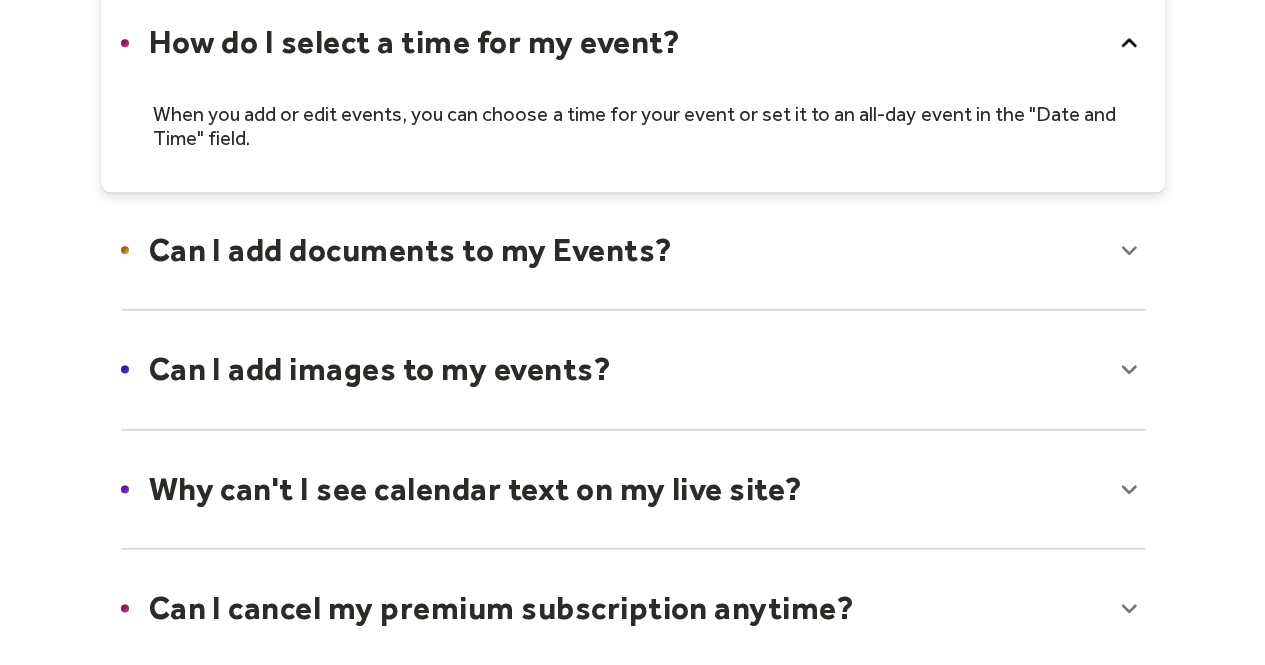 click at bounding box center (633, 250) 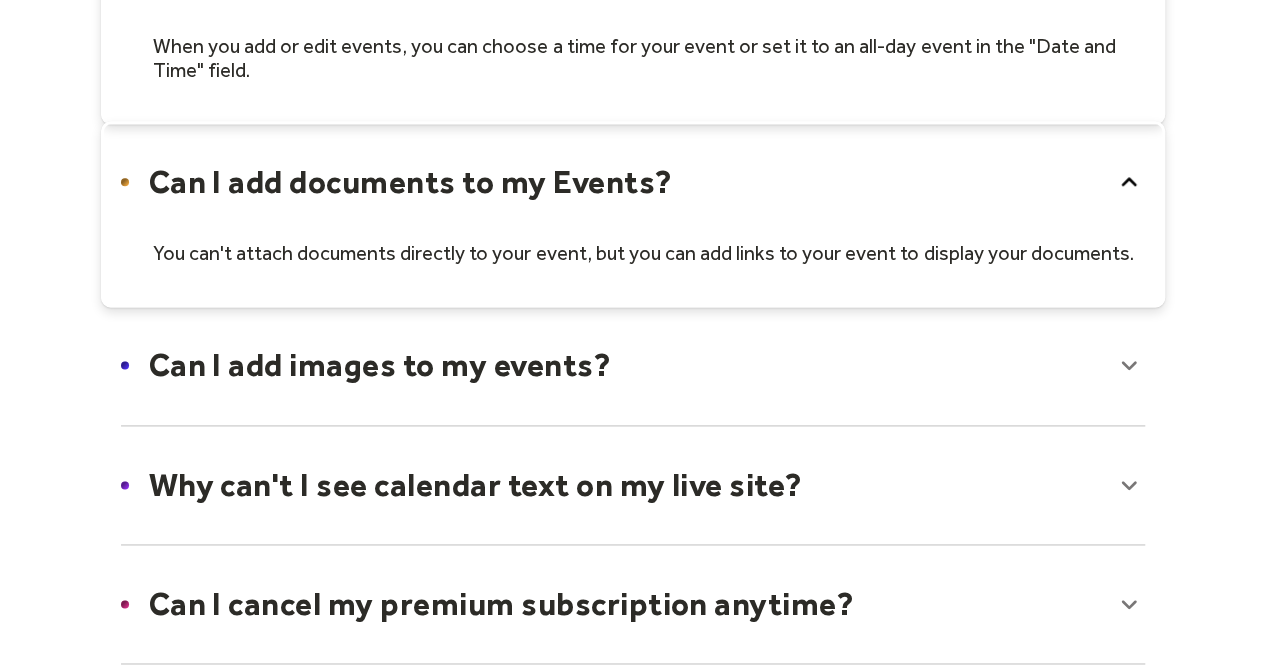 scroll, scrollTop: 1200, scrollLeft: 0, axis: vertical 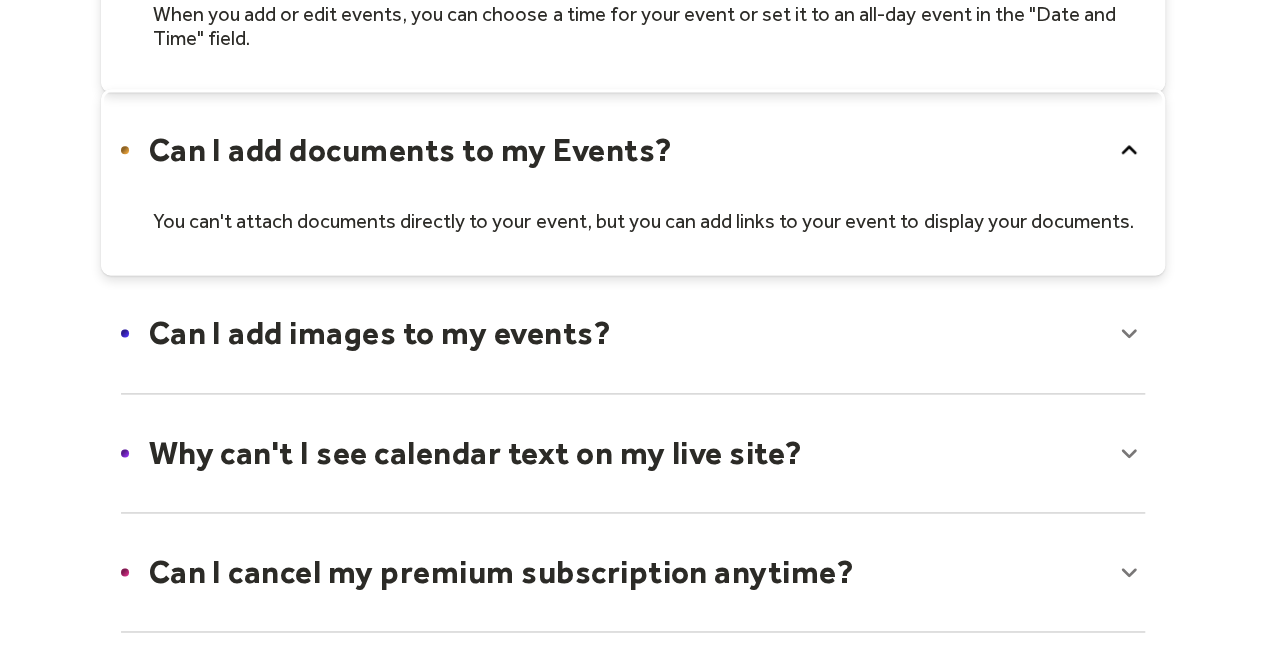 click at bounding box center (633, 333) 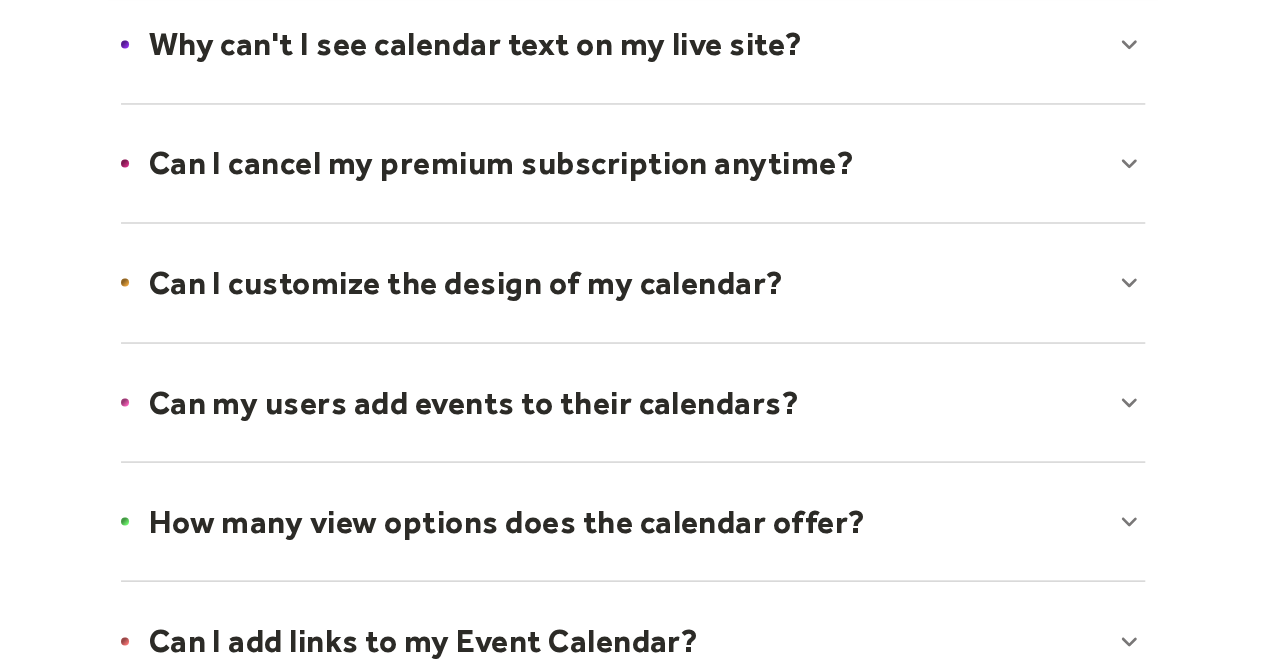 scroll, scrollTop: 1700, scrollLeft: 0, axis: vertical 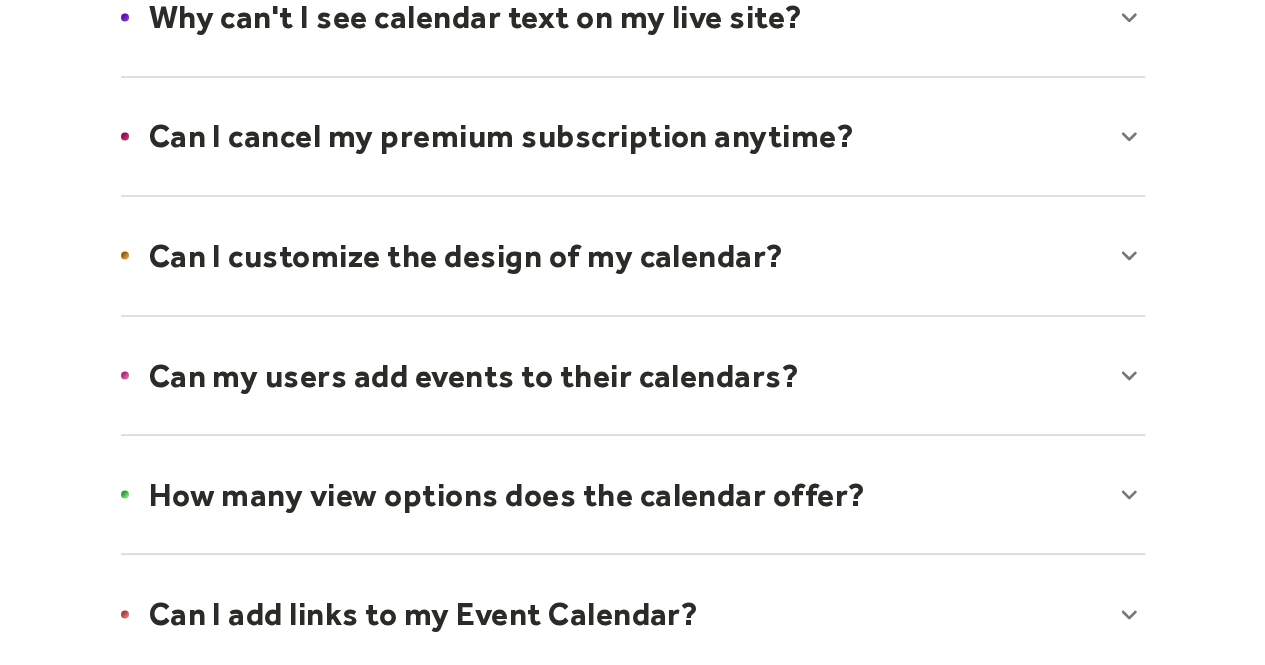 click at bounding box center [633, 375] 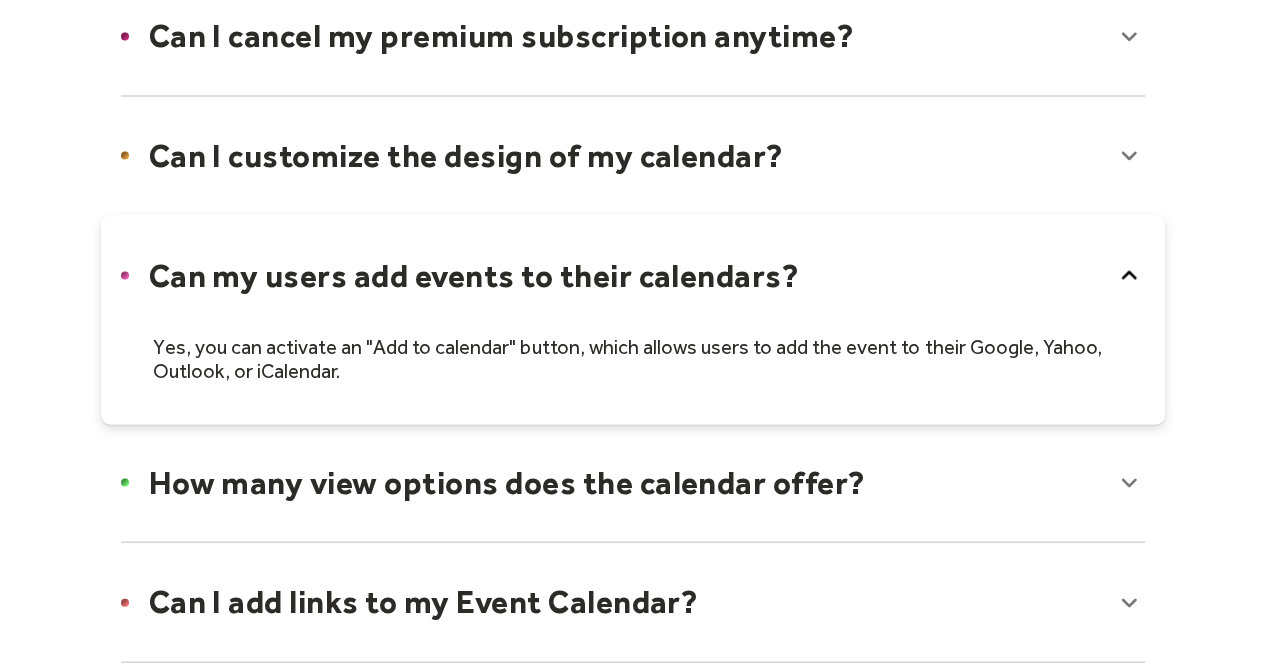 scroll, scrollTop: 1900, scrollLeft: 0, axis: vertical 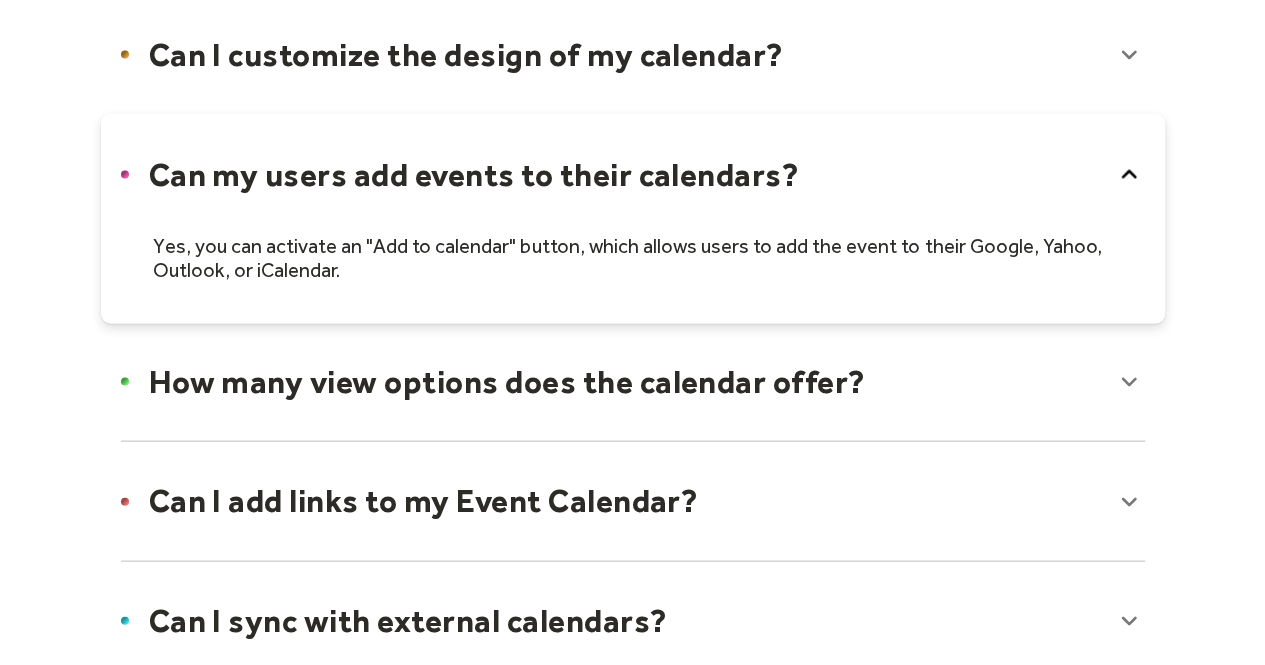 click at bounding box center [633, 382] 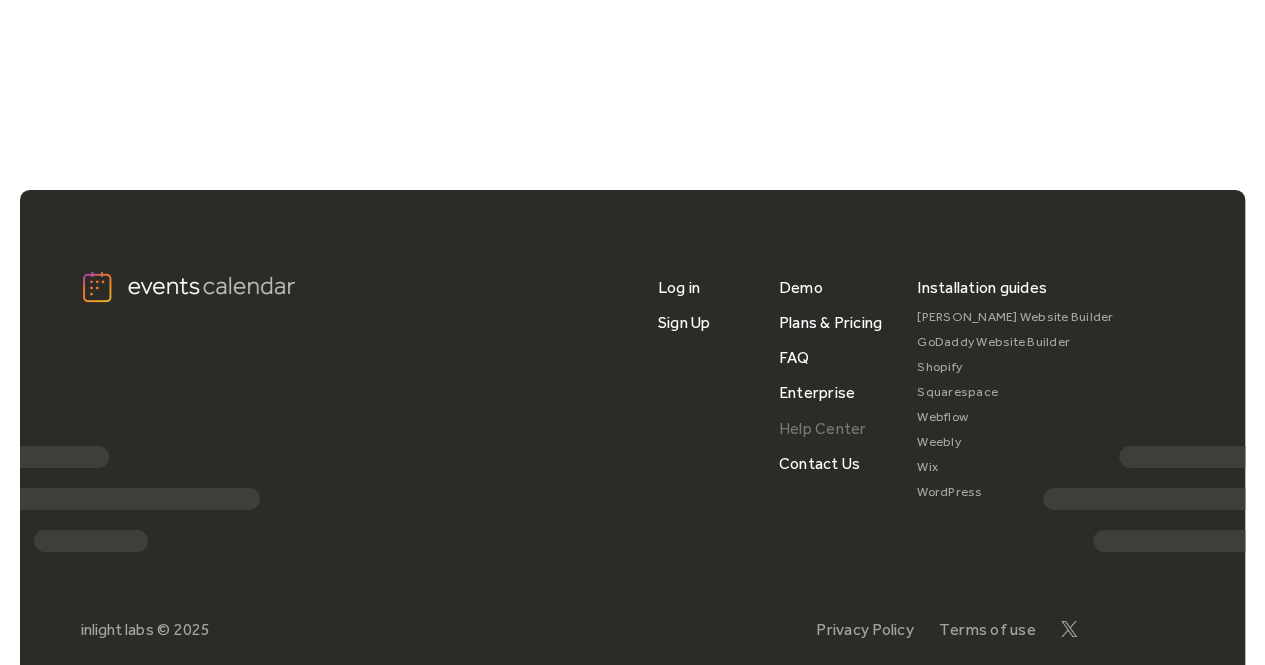scroll, scrollTop: 3296, scrollLeft: 0, axis: vertical 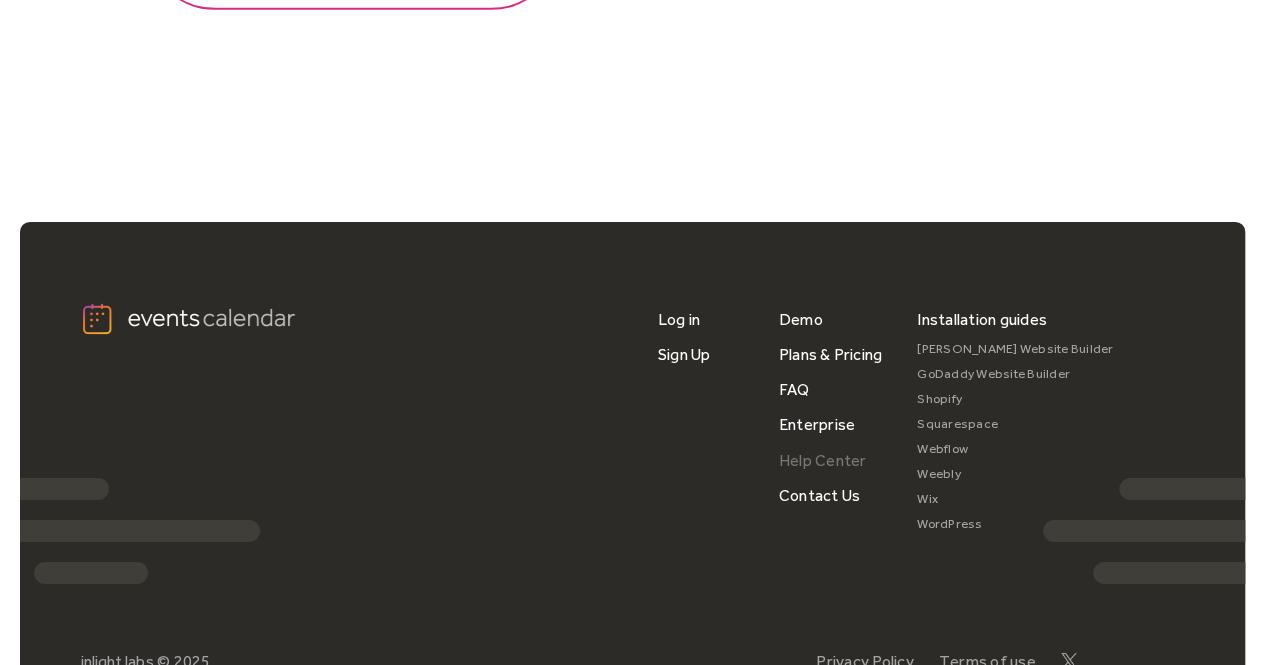 click on "Help Center" at bounding box center (823, 460) 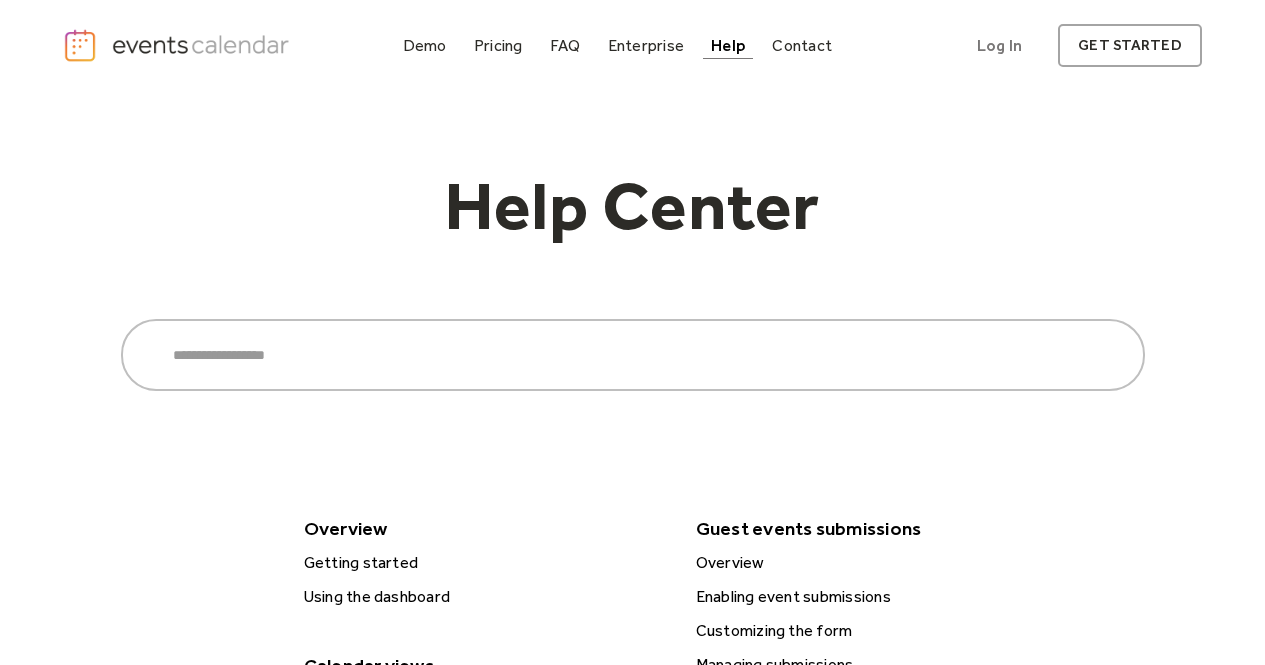 scroll, scrollTop: 0, scrollLeft: 0, axis: both 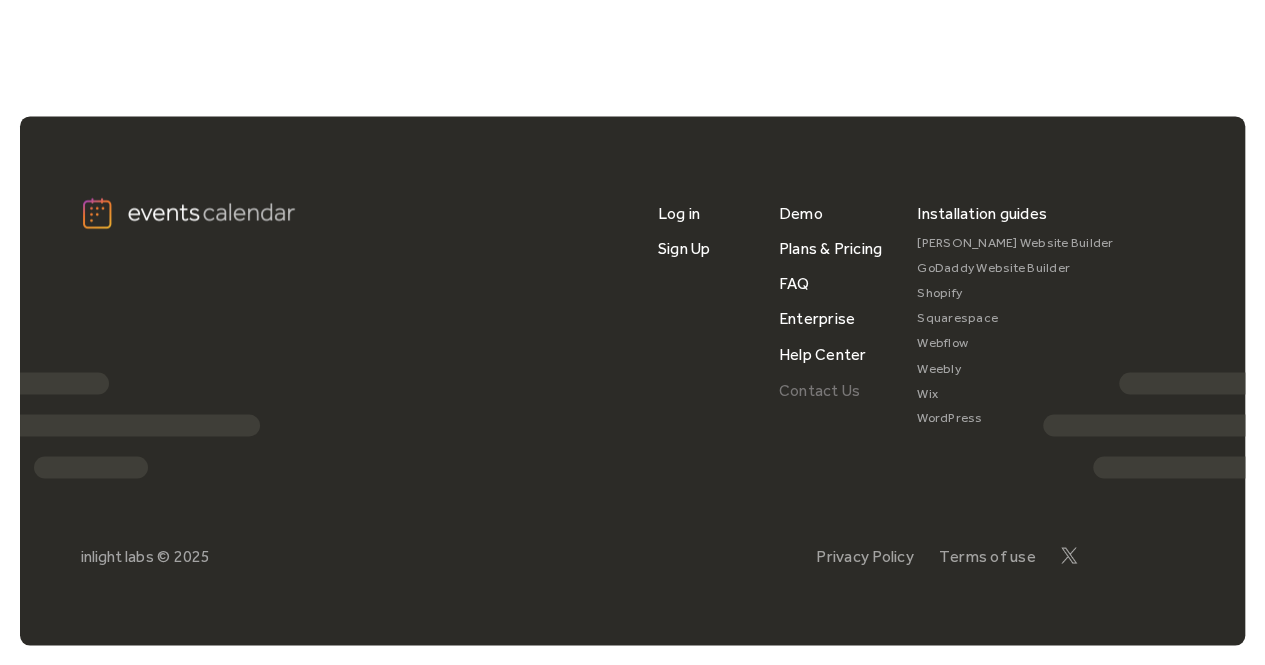 click on "Contact Us" at bounding box center [819, 389] 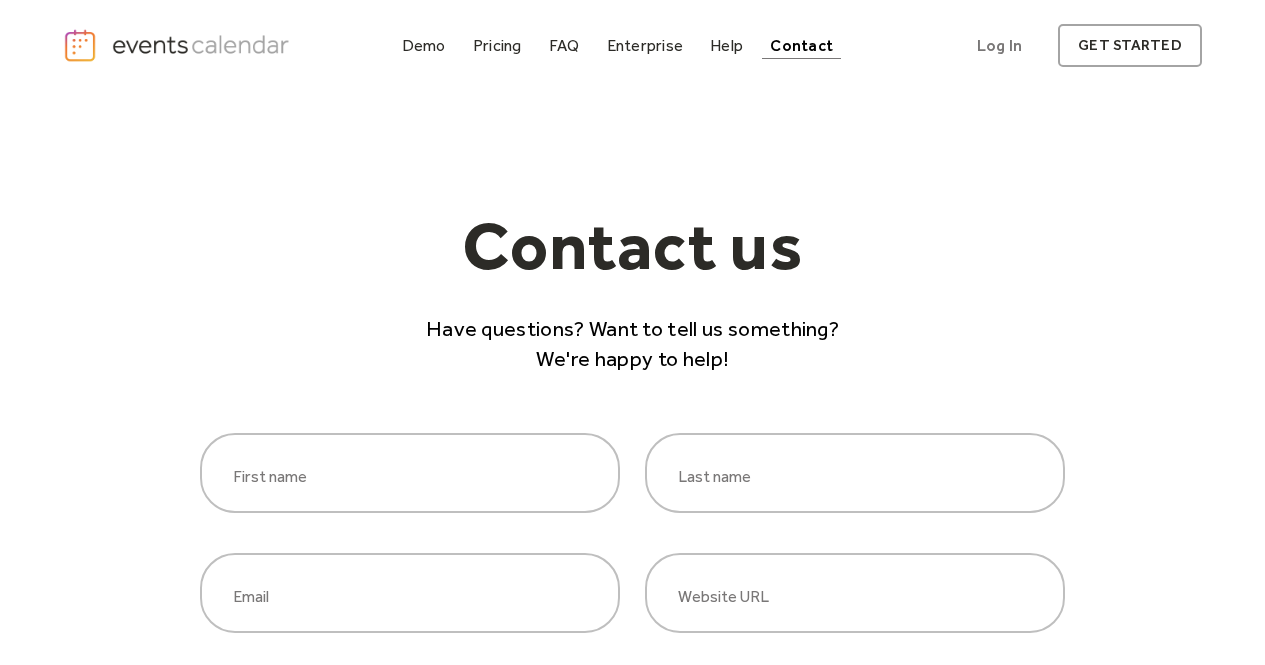 scroll, scrollTop: 0, scrollLeft: 0, axis: both 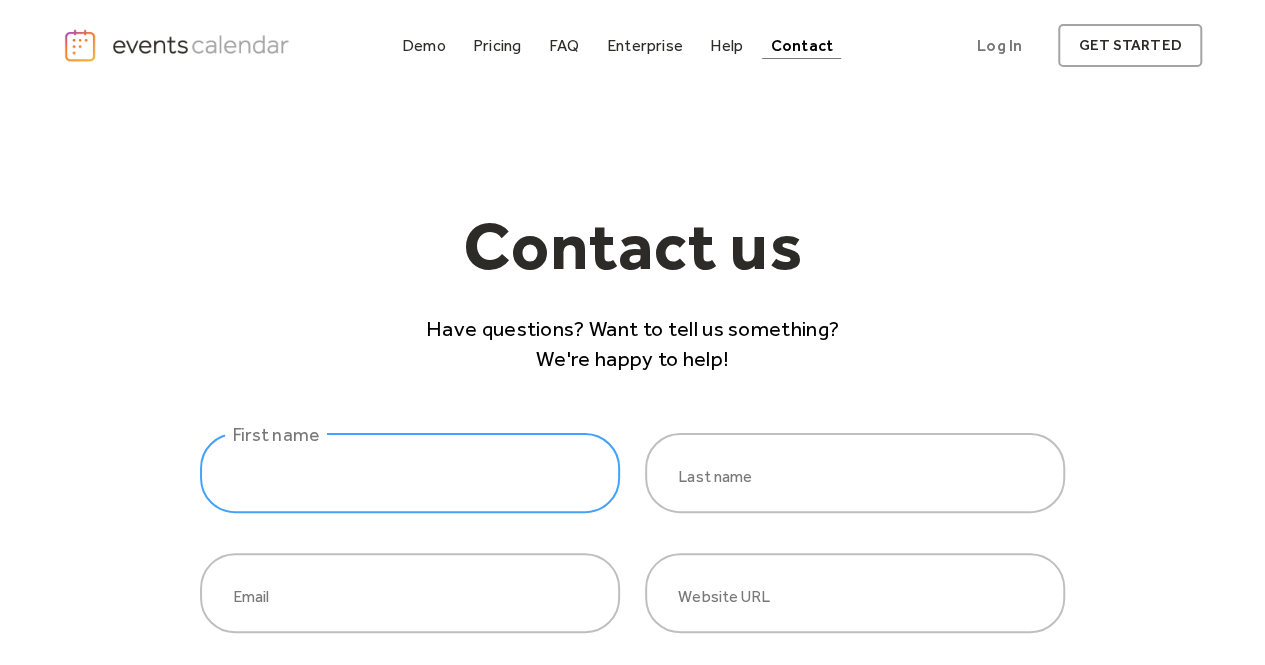 click at bounding box center (410, 473) 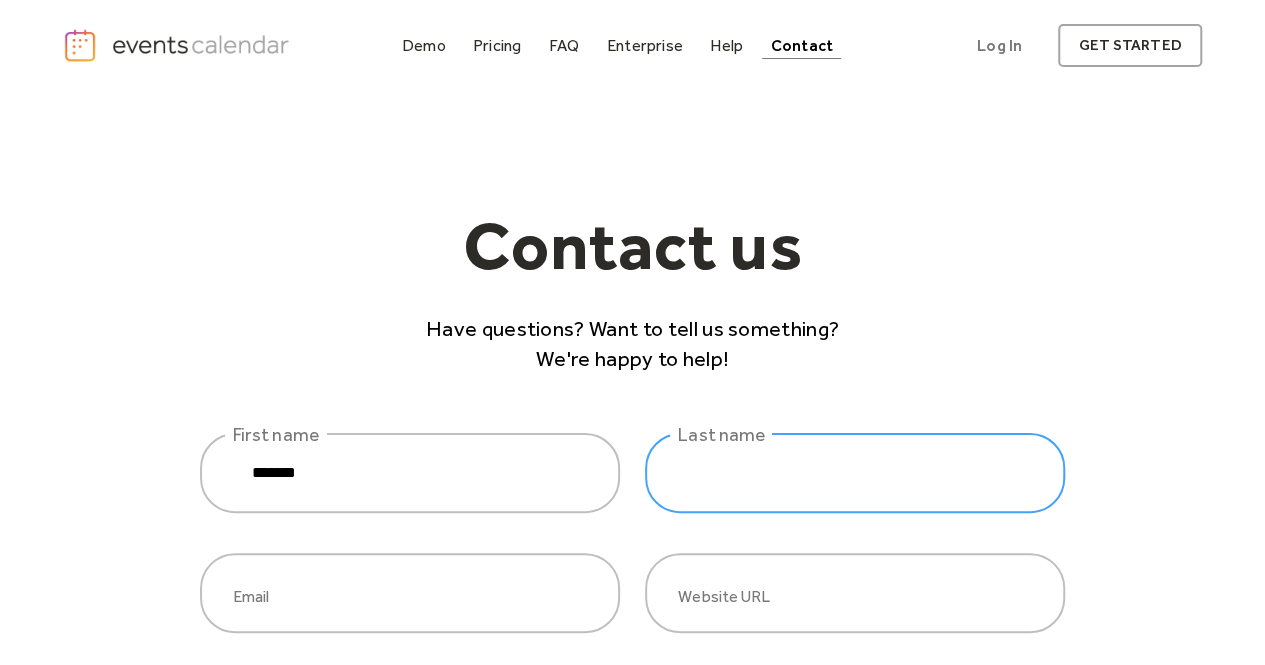 type on "**********" 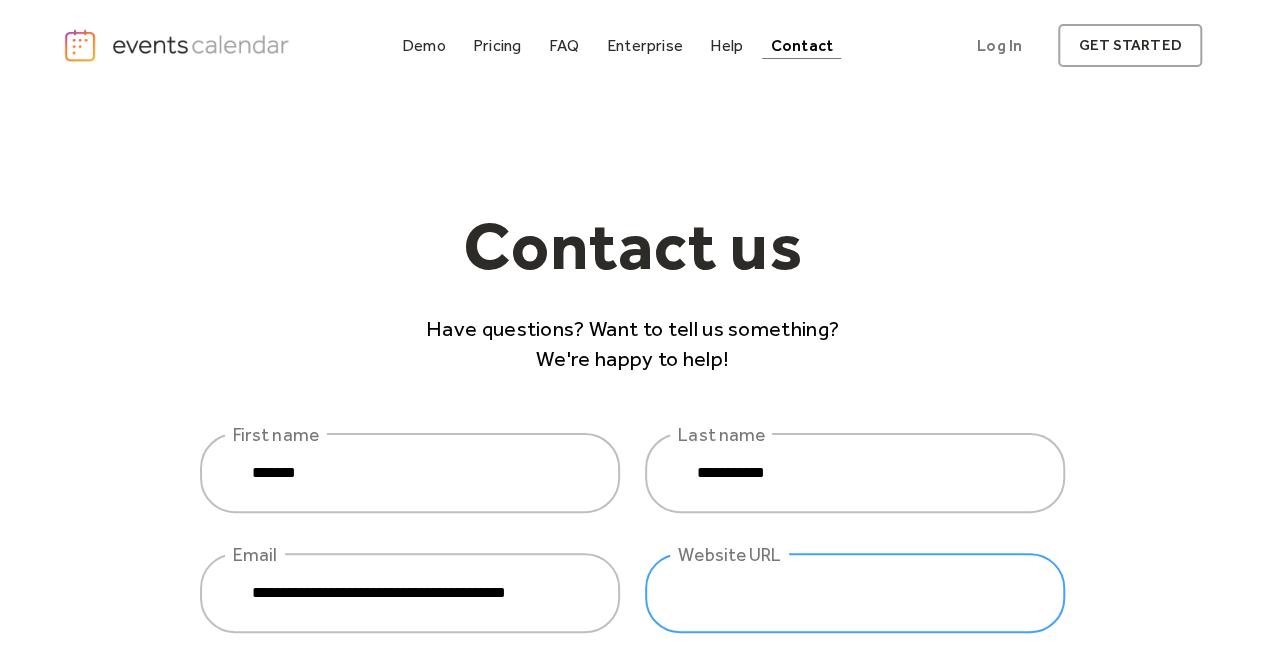 click at bounding box center (855, 593) 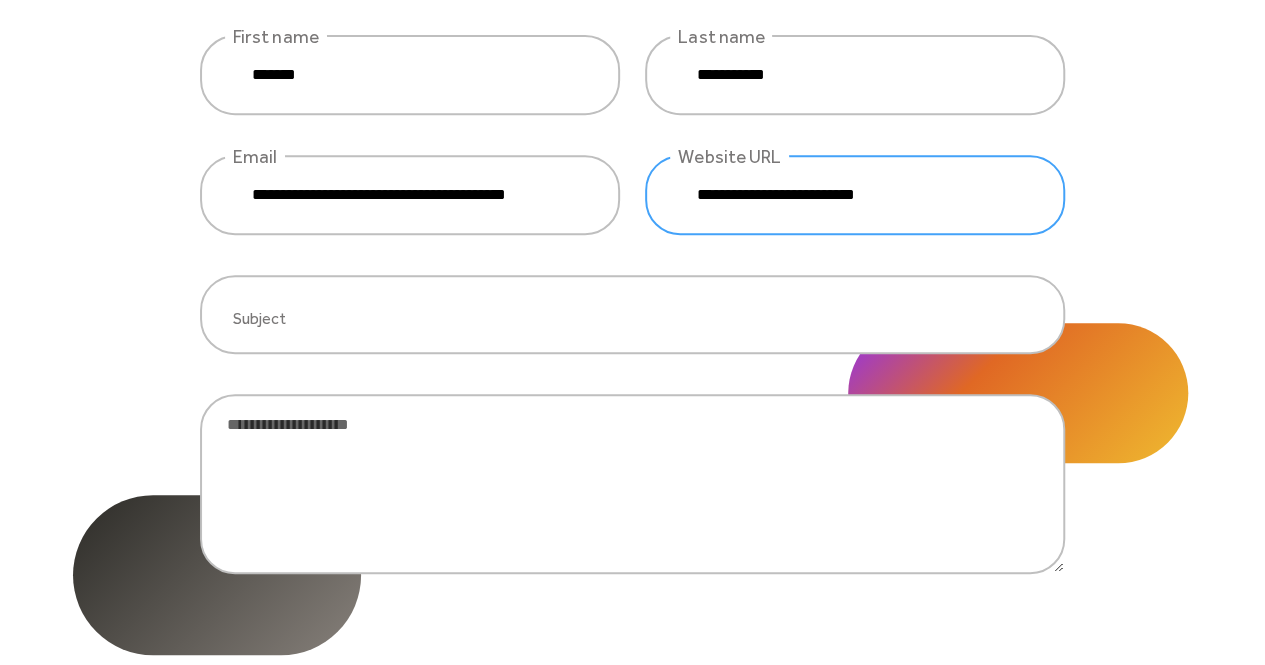 scroll, scrollTop: 400, scrollLeft: 0, axis: vertical 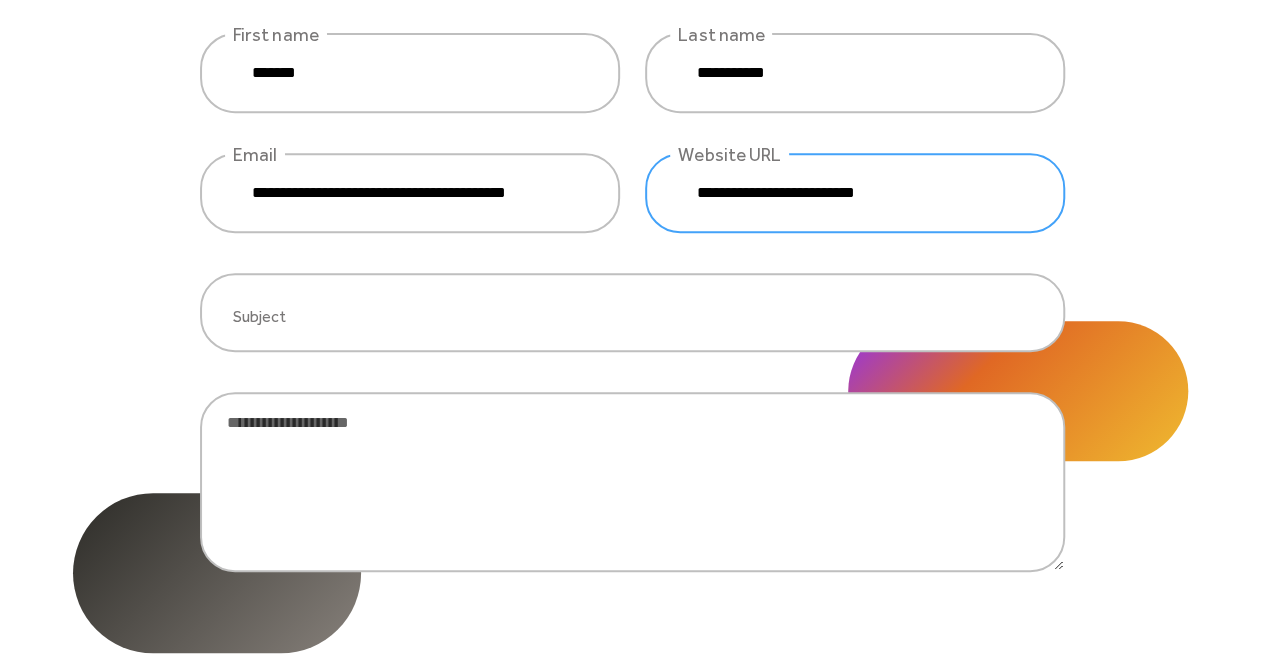 type on "**********" 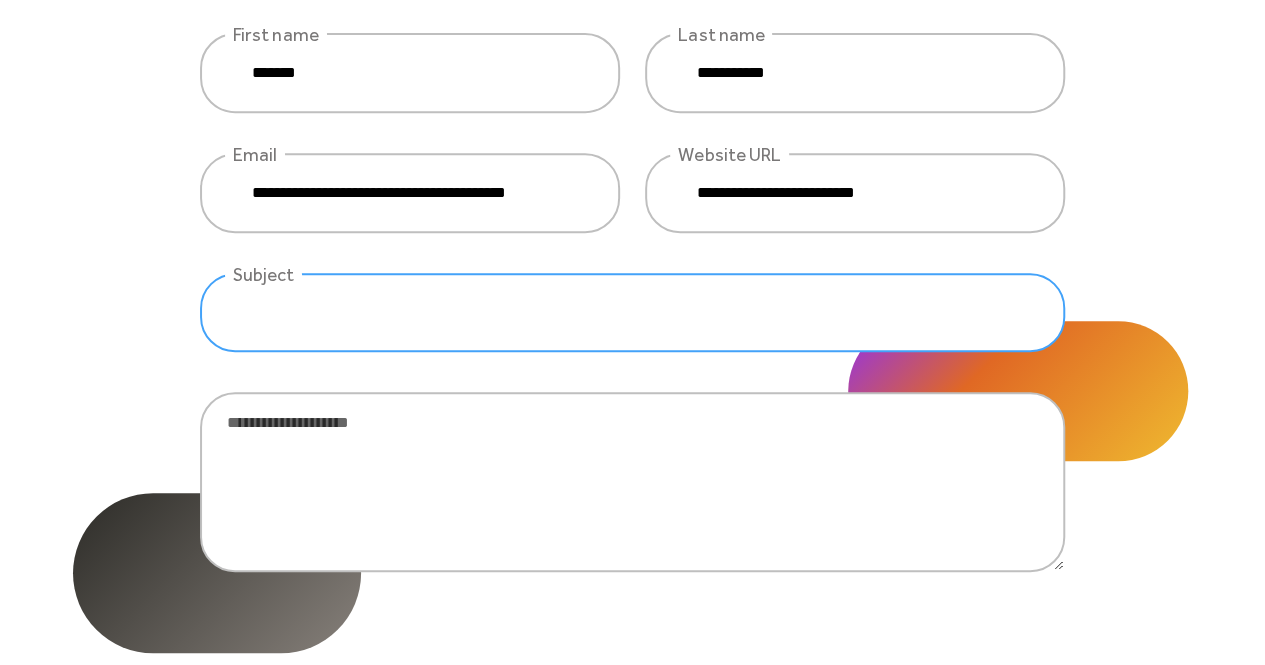 click at bounding box center (632, 313) 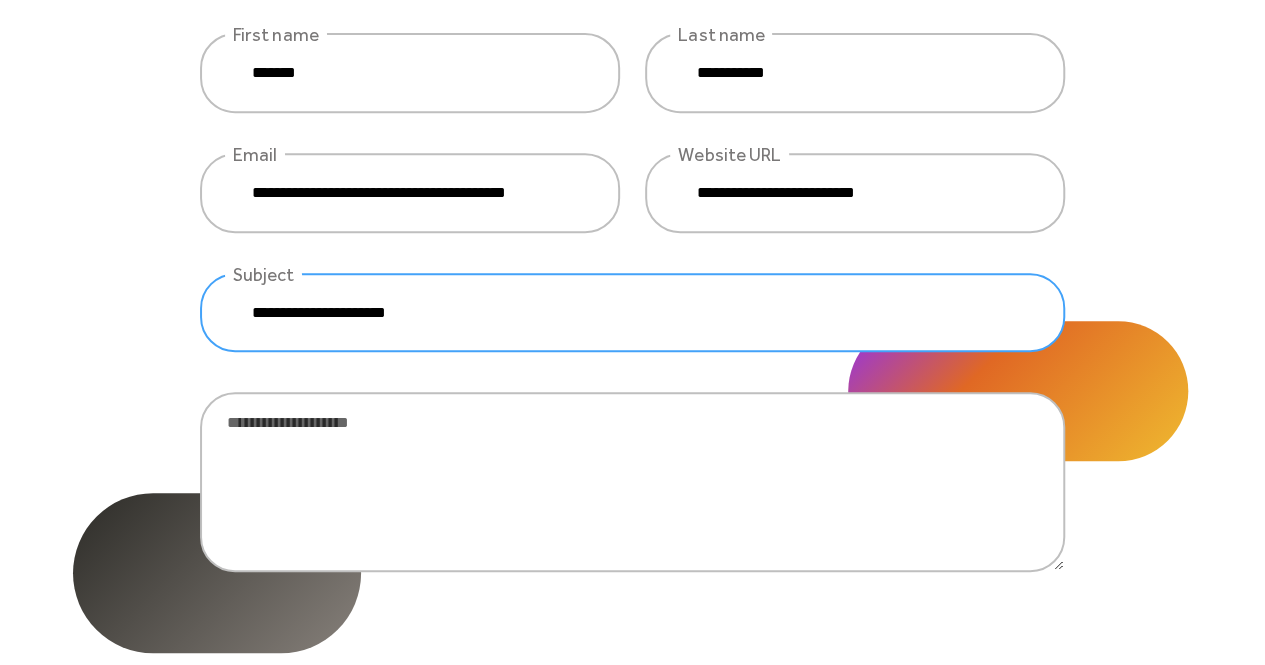 type on "**********" 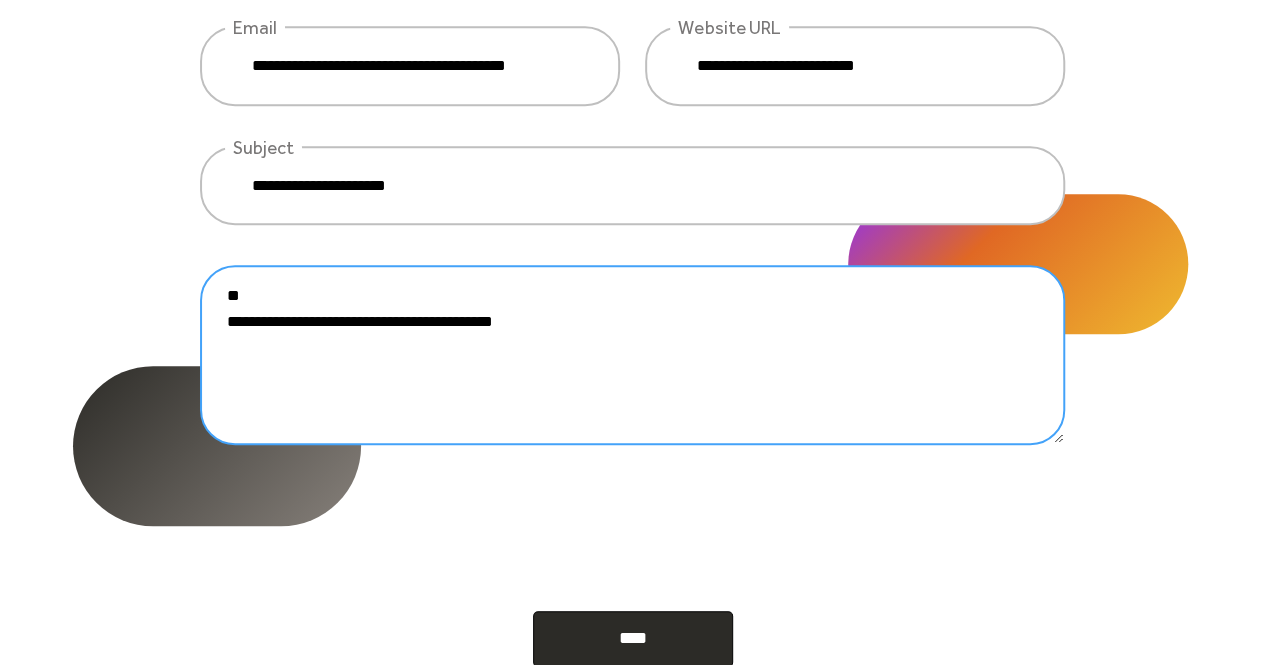scroll, scrollTop: 600, scrollLeft: 0, axis: vertical 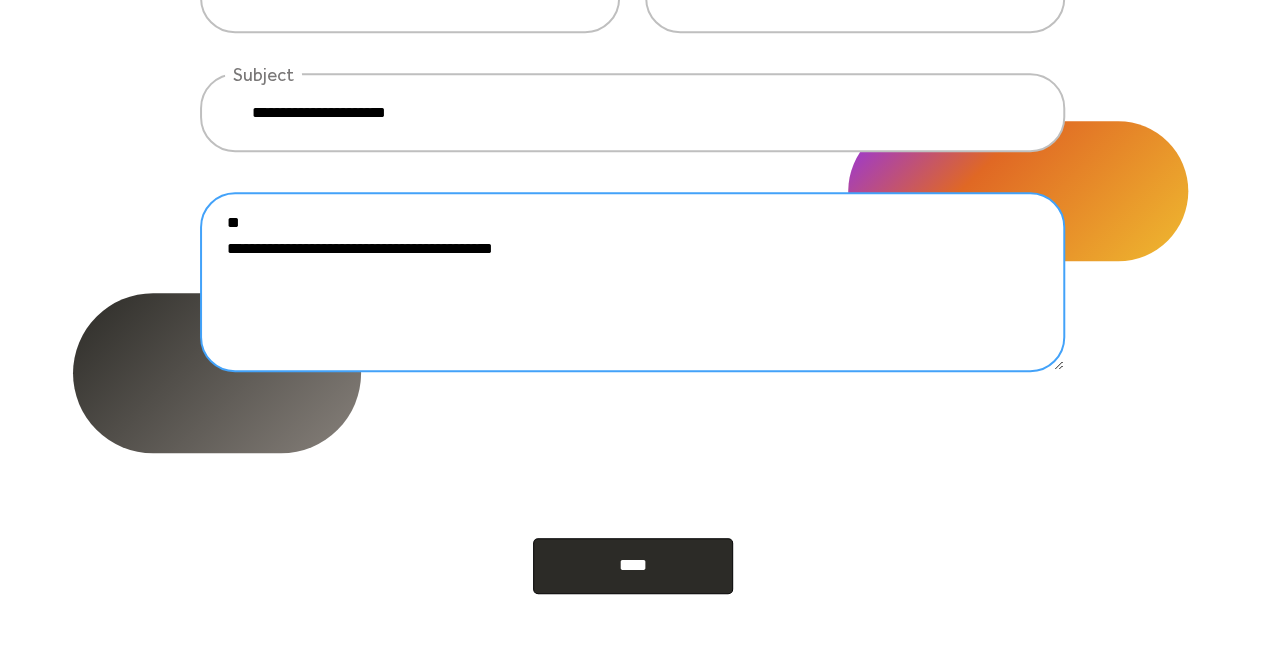 type on "**********" 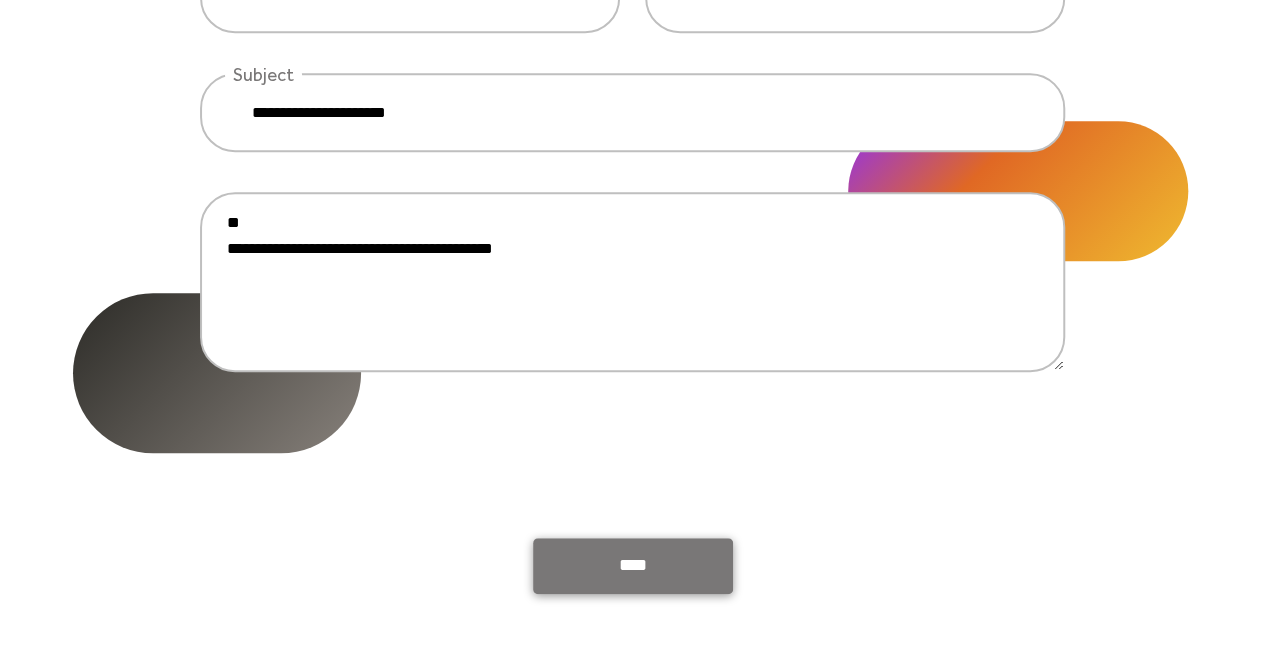 click on "****" at bounding box center [633, 566] 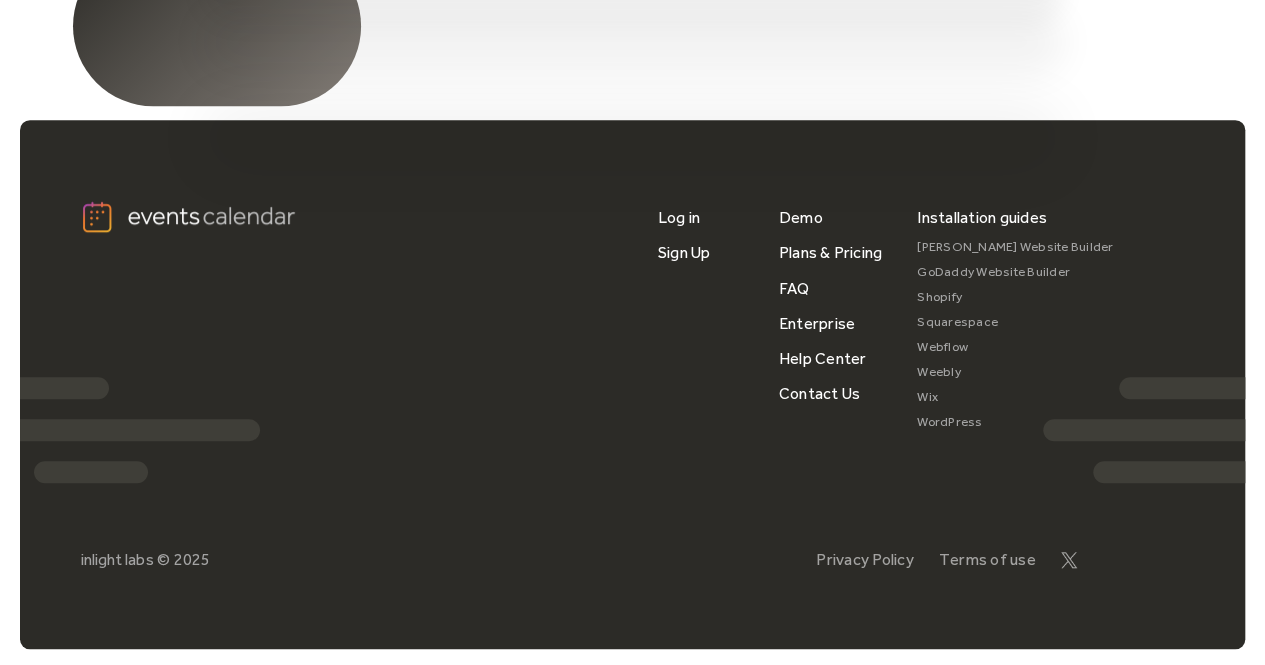scroll, scrollTop: 0, scrollLeft: 0, axis: both 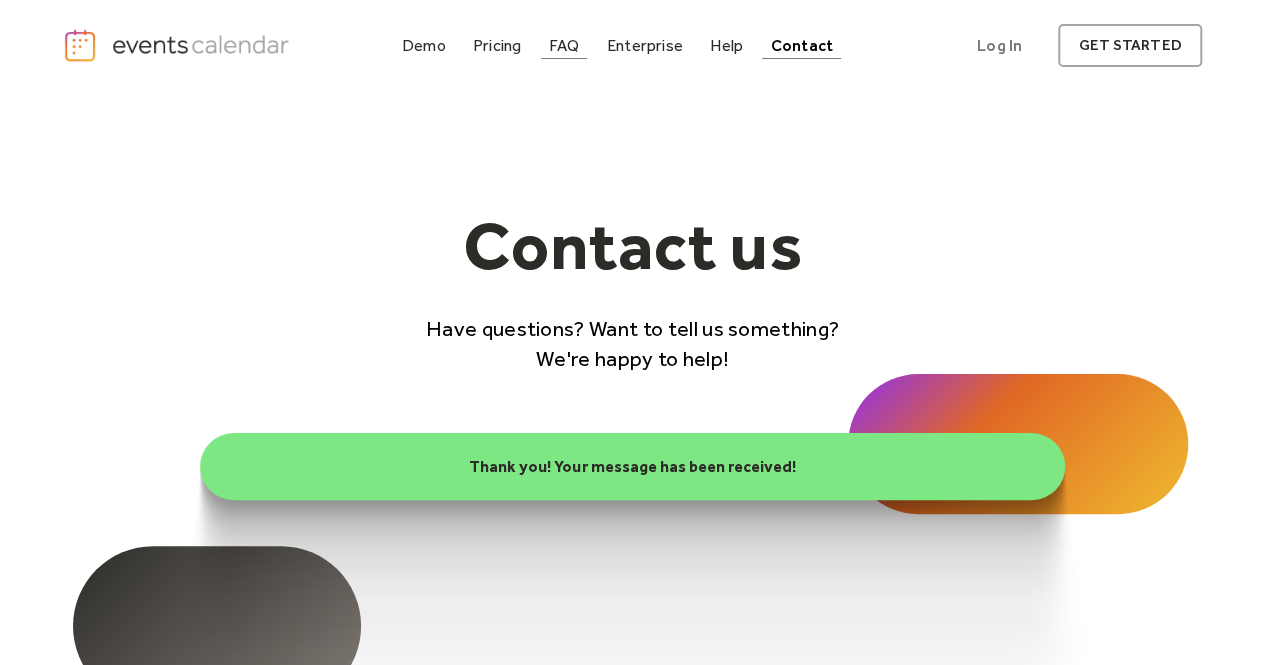 click on "FAQ" at bounding box center (564, 45) 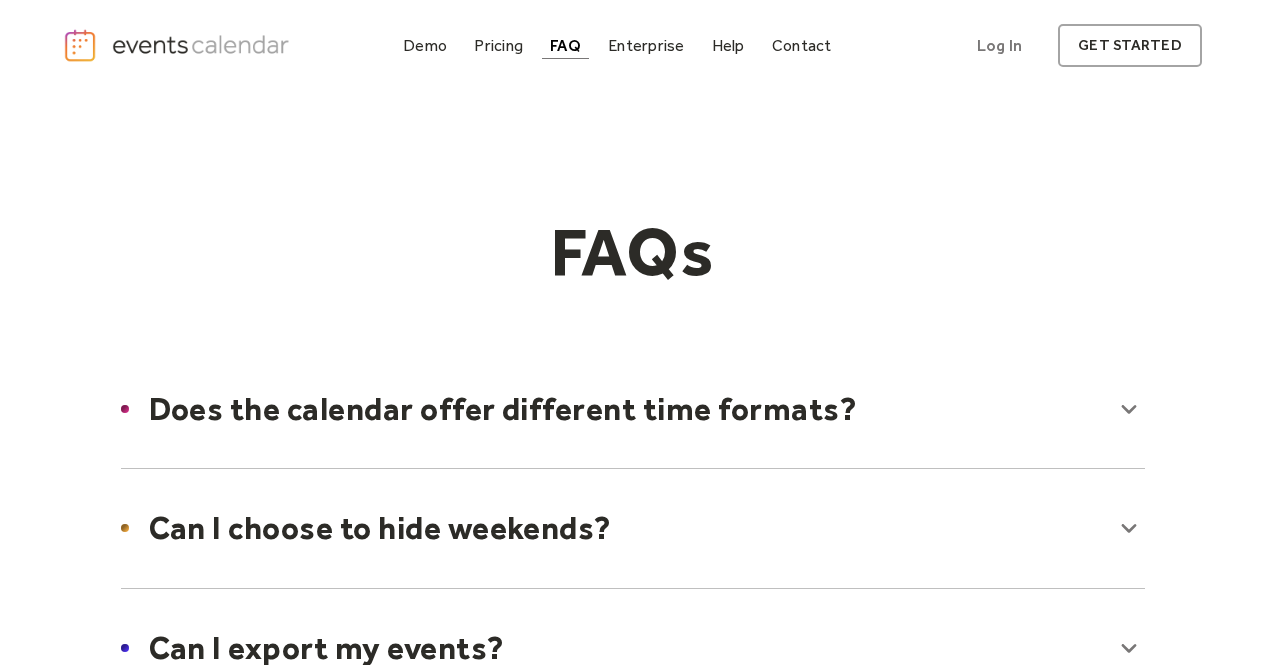 scroll, scrollTop: 0, scrollLeft: 0, axis: both 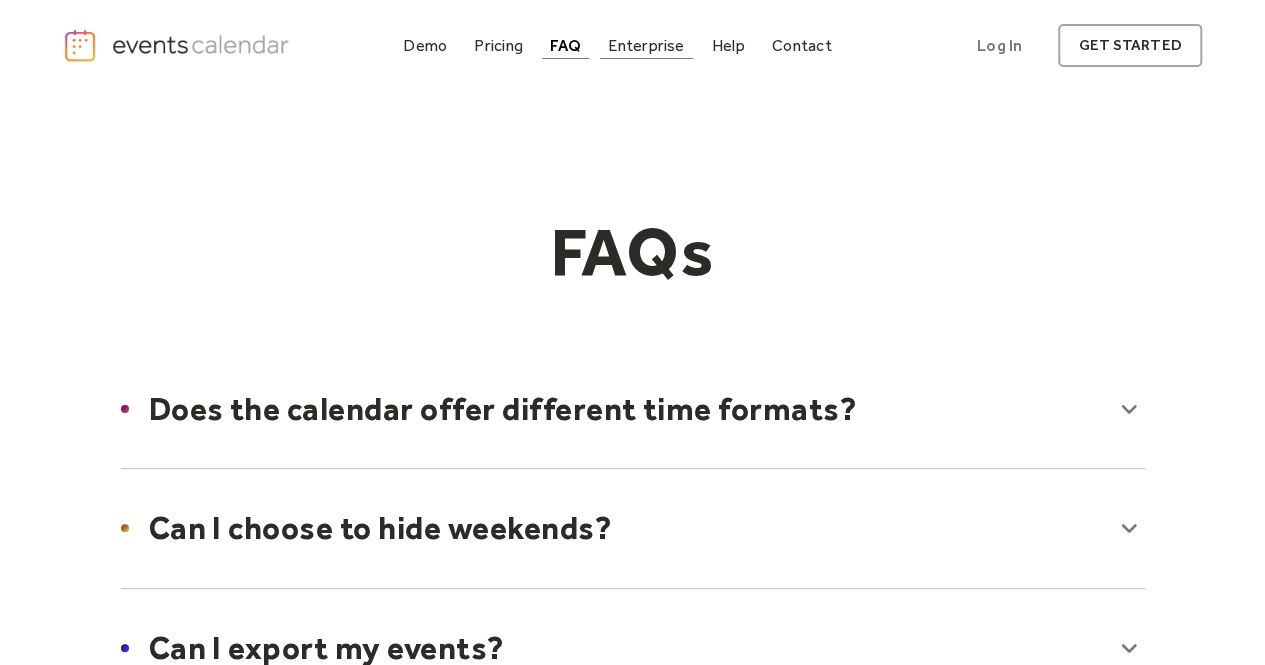 click on "Enterprise" at bounding box center (646, 45) 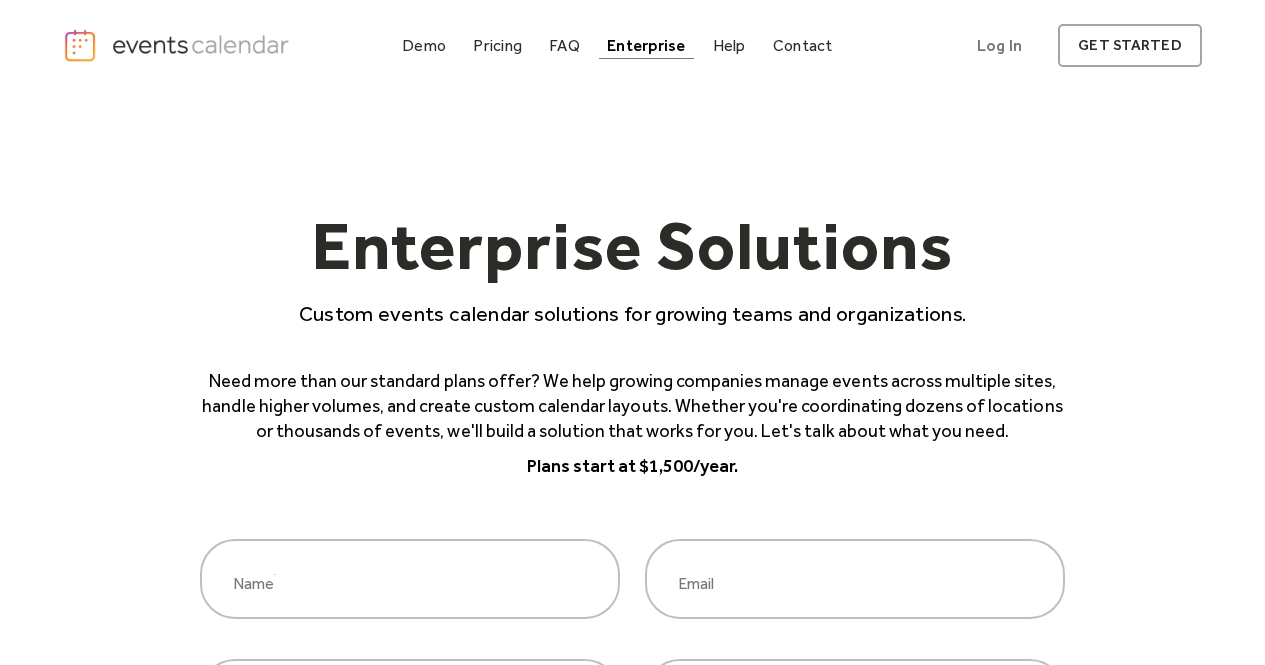 scroll, scrollTop: 0, scrollLeft: 0, axis: both 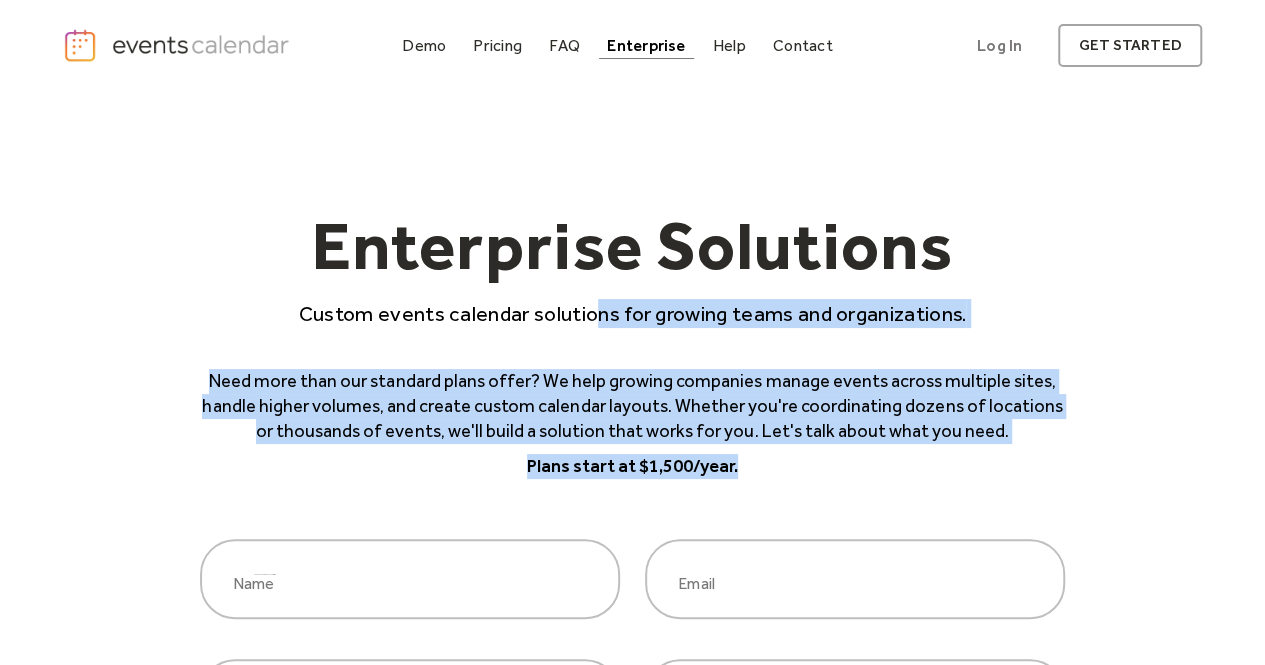 drag, startPoint x: 592, startPoint y: 307, endPoint x: 770, endPoint y: 465, distance: 238.0084 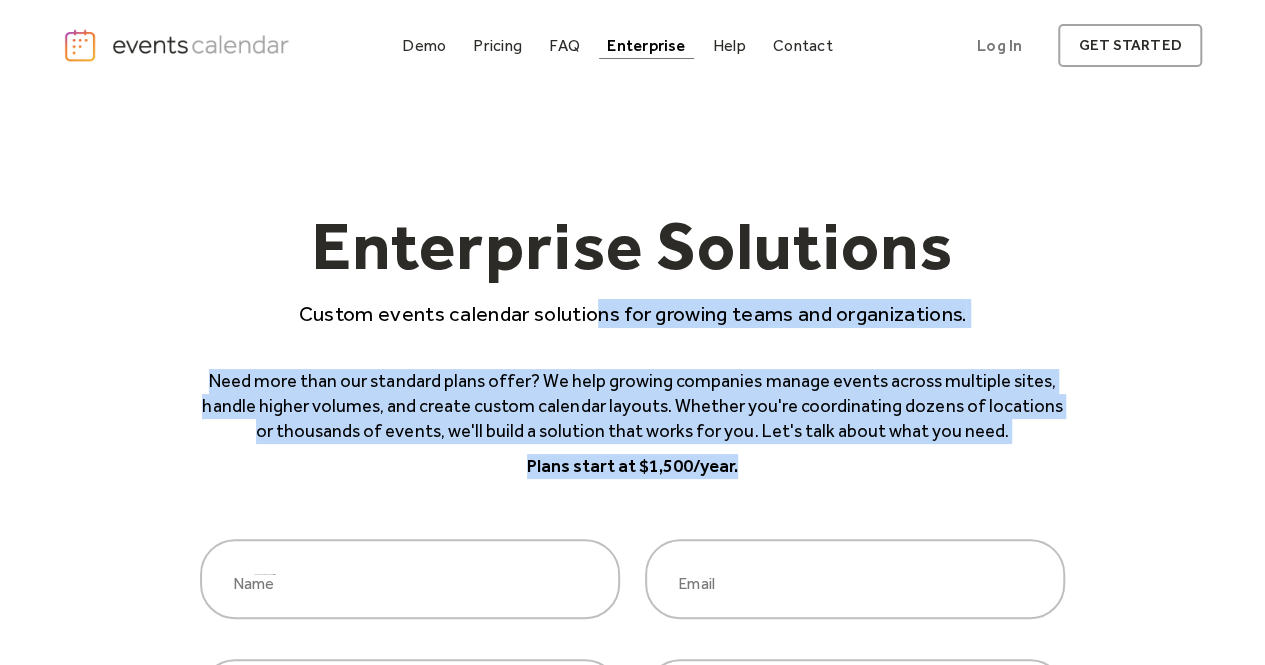 click on "Enterprise Solutions Custom events calendar solutions for growing teams and organizations. Need more than our standard plans offer? We help growing companies manage events across multiple sites, handle higher volumes, and create custom calendar layouts. Whether you're coordinating dozens of locations or thousands of events, we'll build a solution that works for you. Let's talk about what you need. Plans start at $1,500/year." at bounding box center (632, 345) 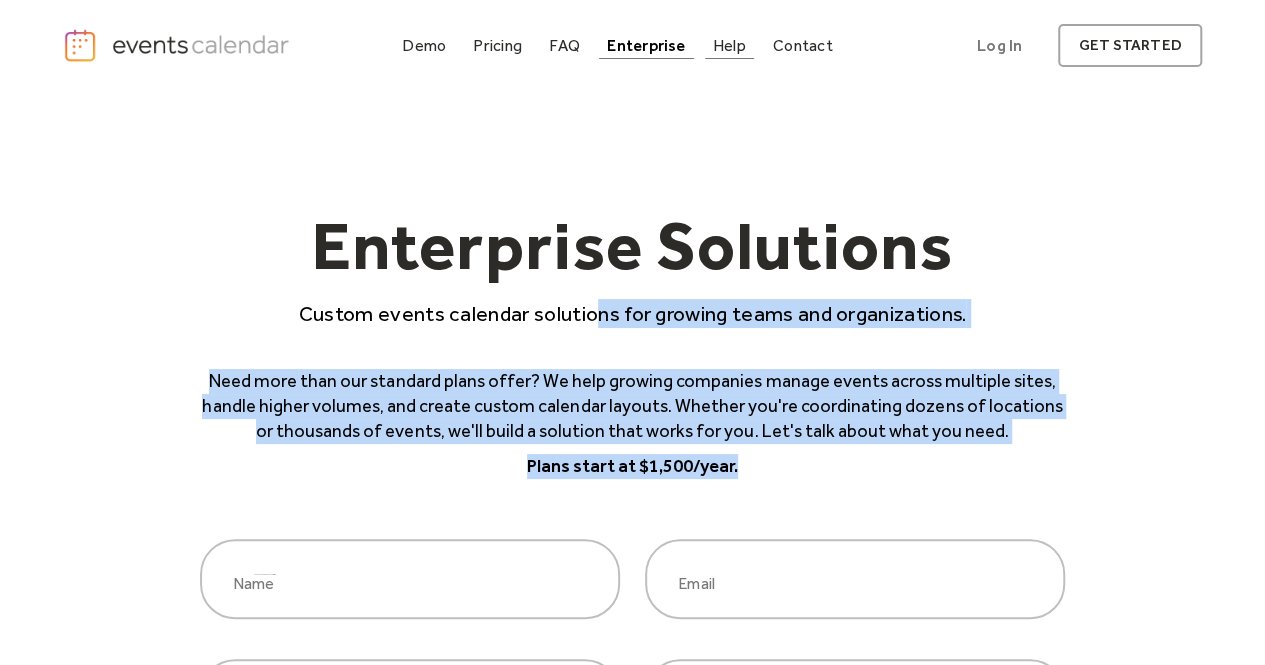 click on "Help" at bounding box center [729, 45] 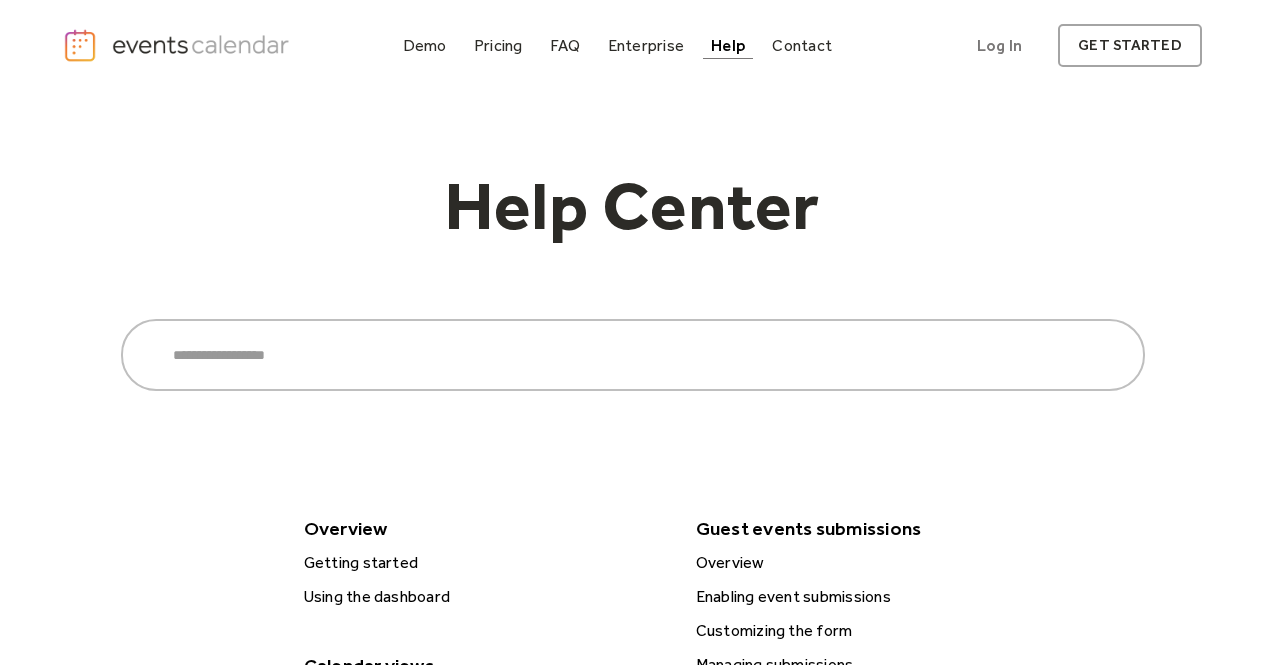 scroll, scrollTop: 0, scrollLeft: 0, axis: both 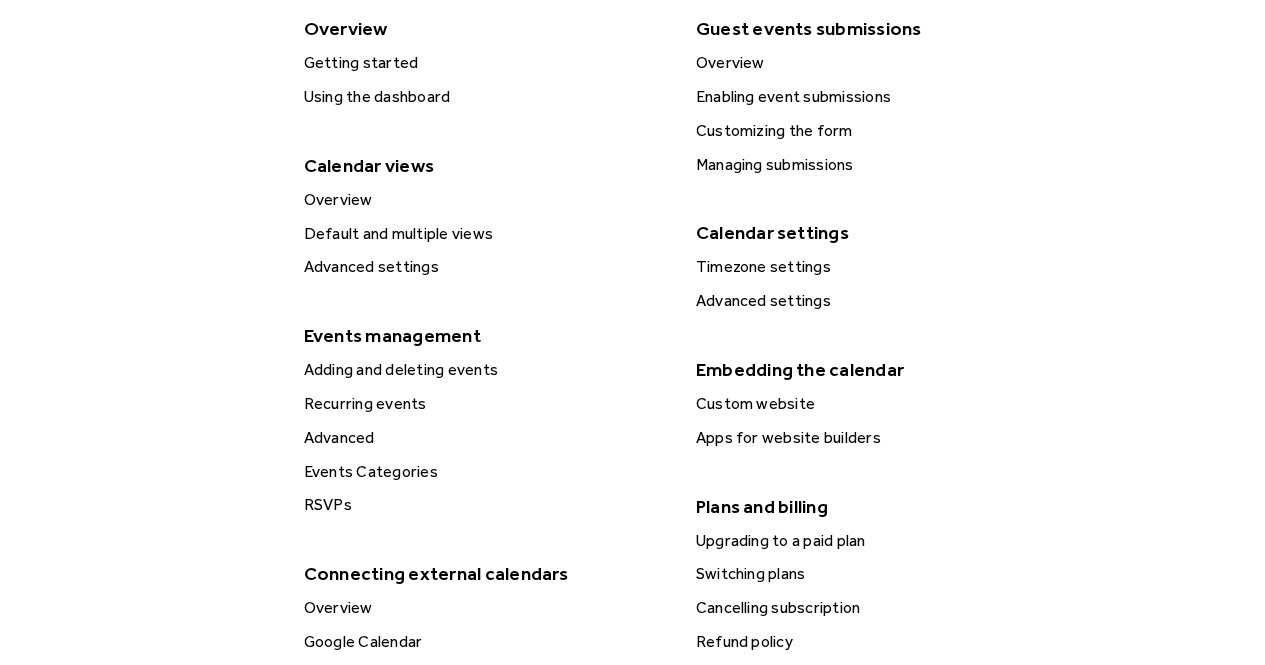 click on "Custom website" at bounding box center (877, 404) 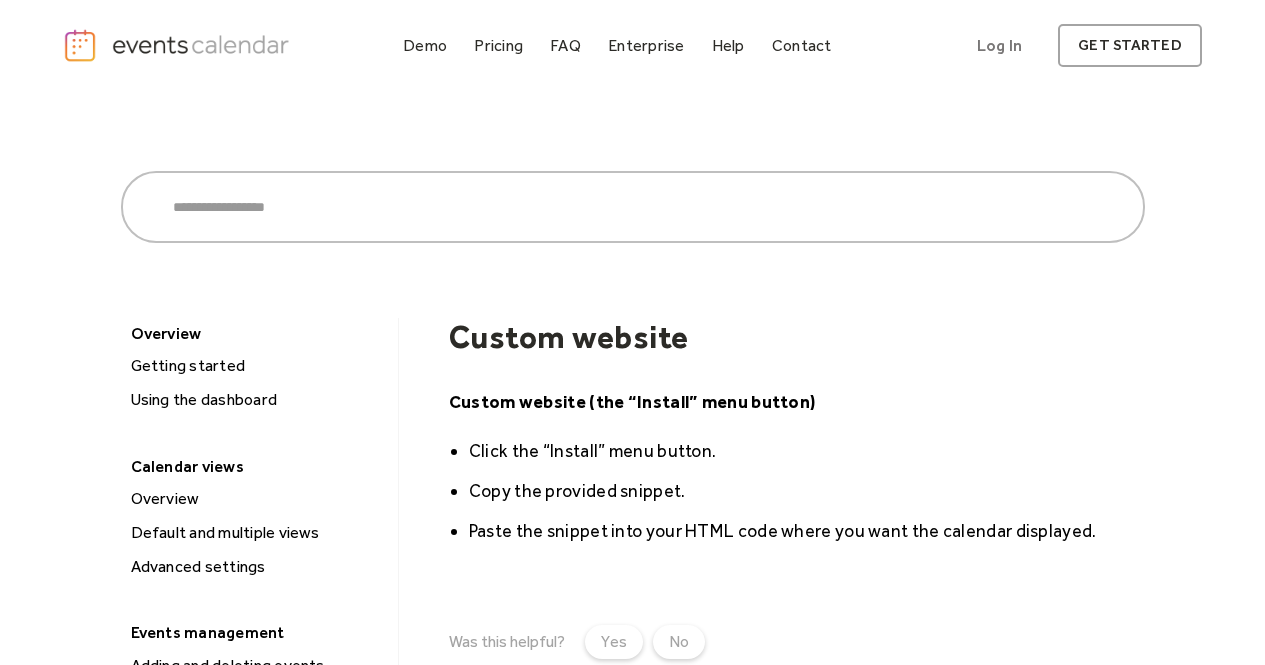 scroll, scrollTop: 0, scrollLeft: 0, axis: both 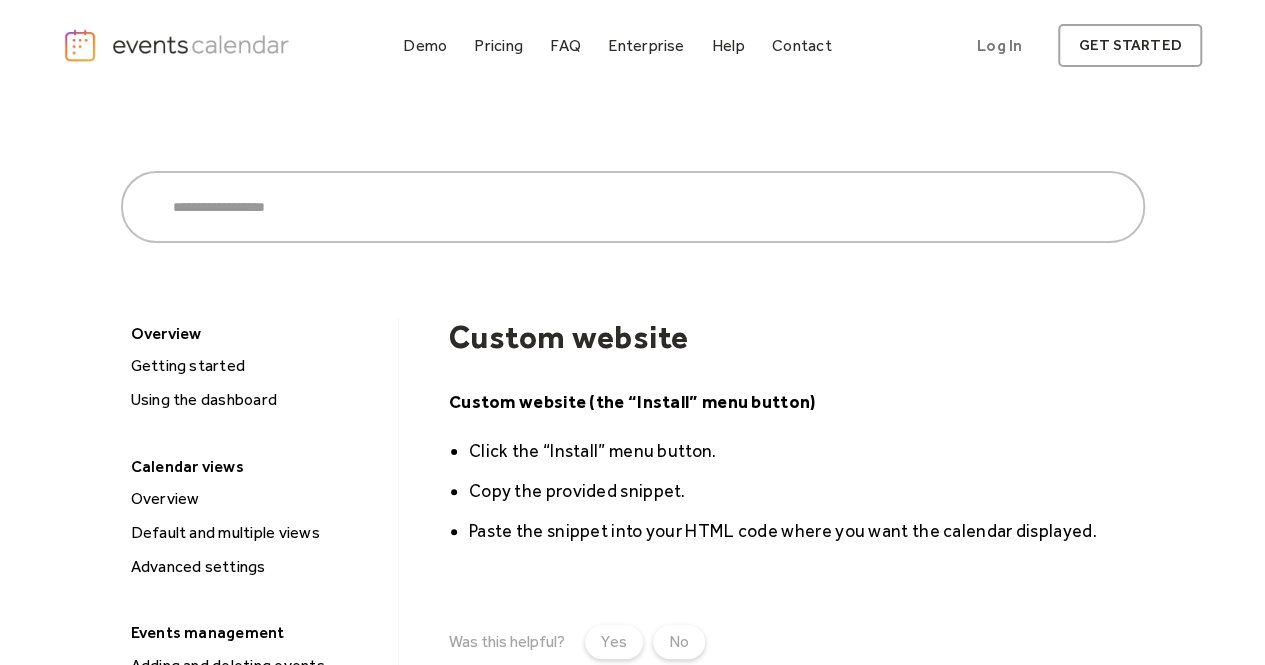 click at bounding box center (178, 46) 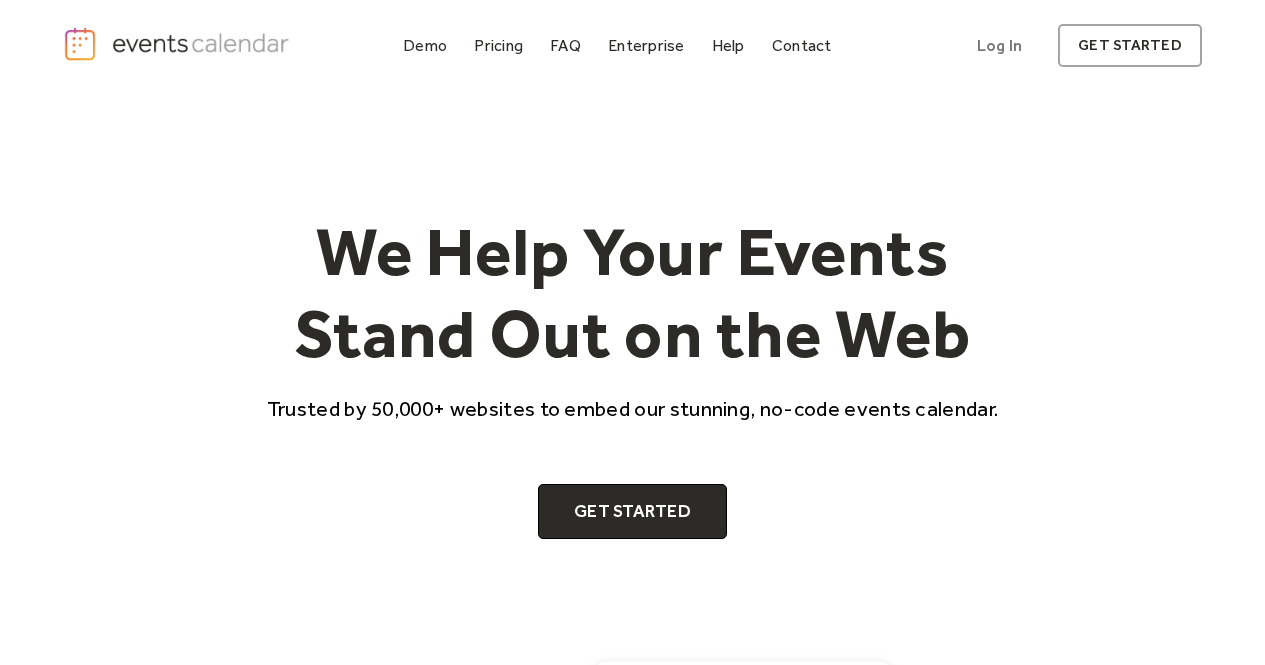 scroll, scrollTop: 0, scrollLeft: 0, axis: both 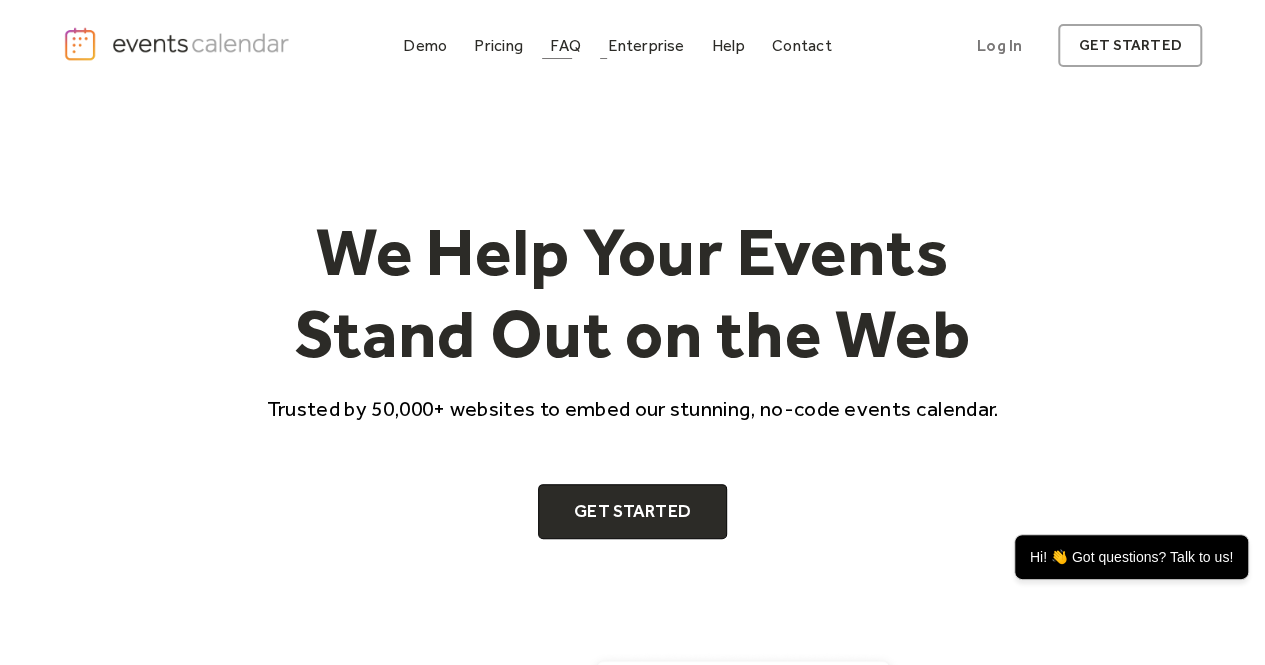 click on "Demo Pricing FAQ Enterprise Help Contact Log In Get Started Log In get started" at bounding box center (632, 45) 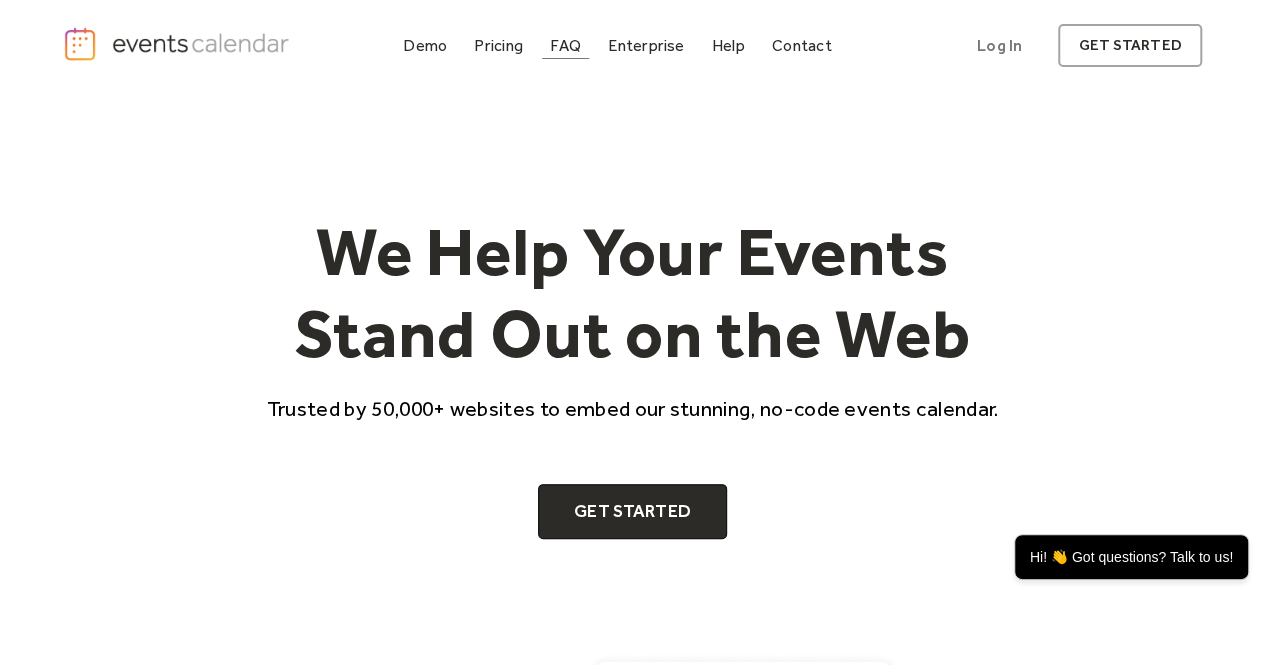 click on "FAQ" at bounding box center (565, 45) 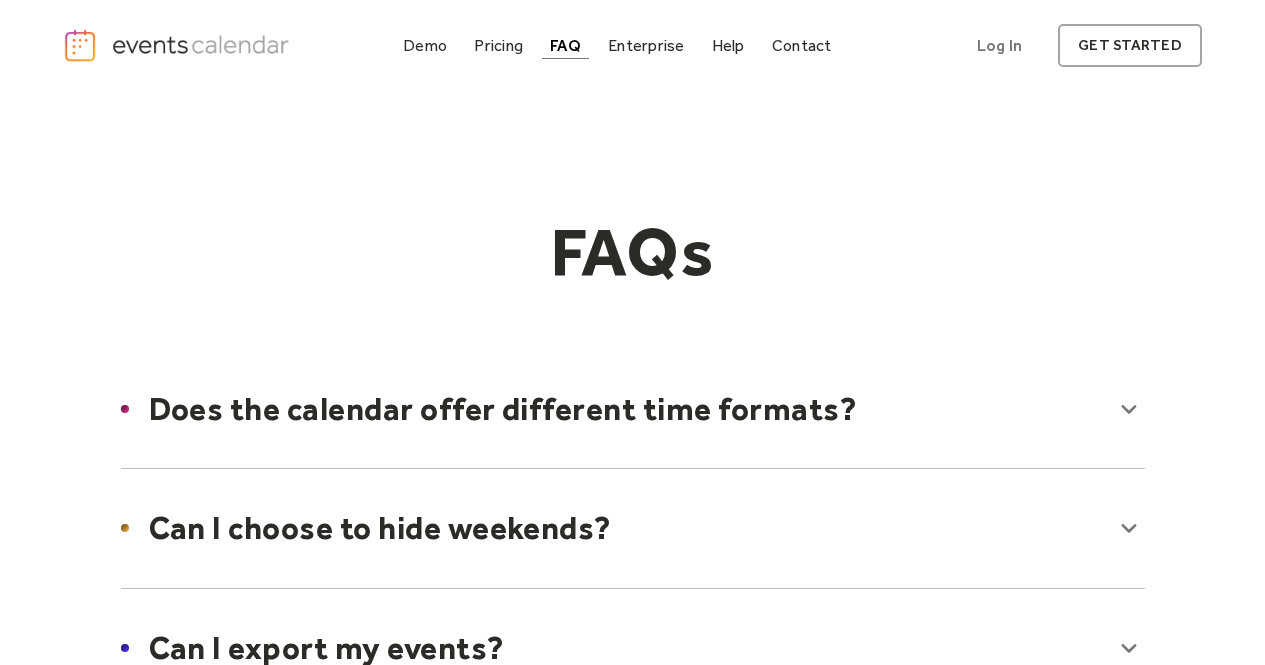 scroll, scrollTop: 0, scrollLeft: 0, axis: both 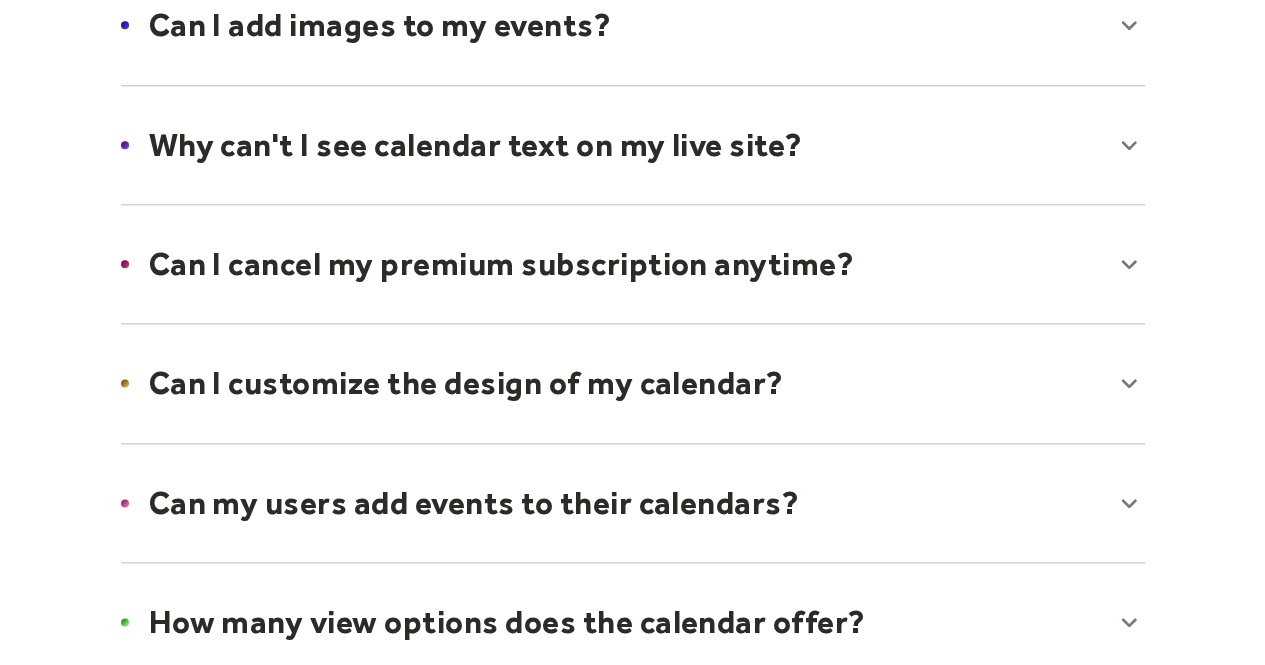 click at bounding box center (633, 383) 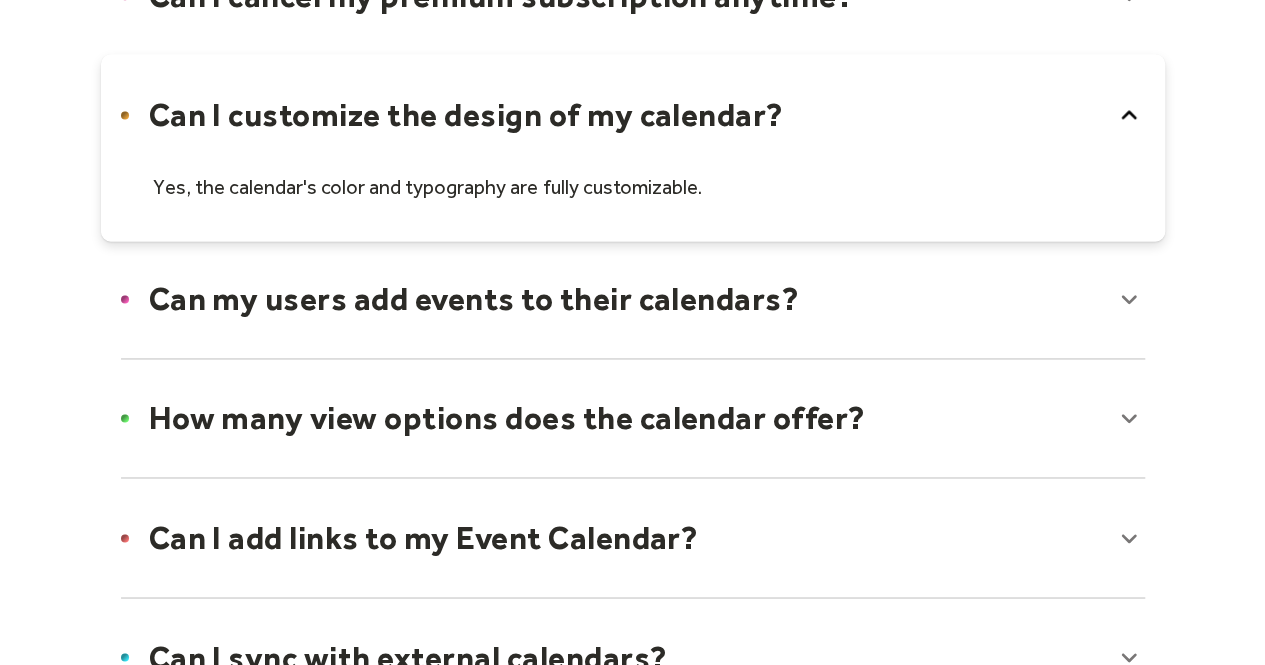 scroll, scrollTop: 1400, scrollLeft: 0, axis: vertical 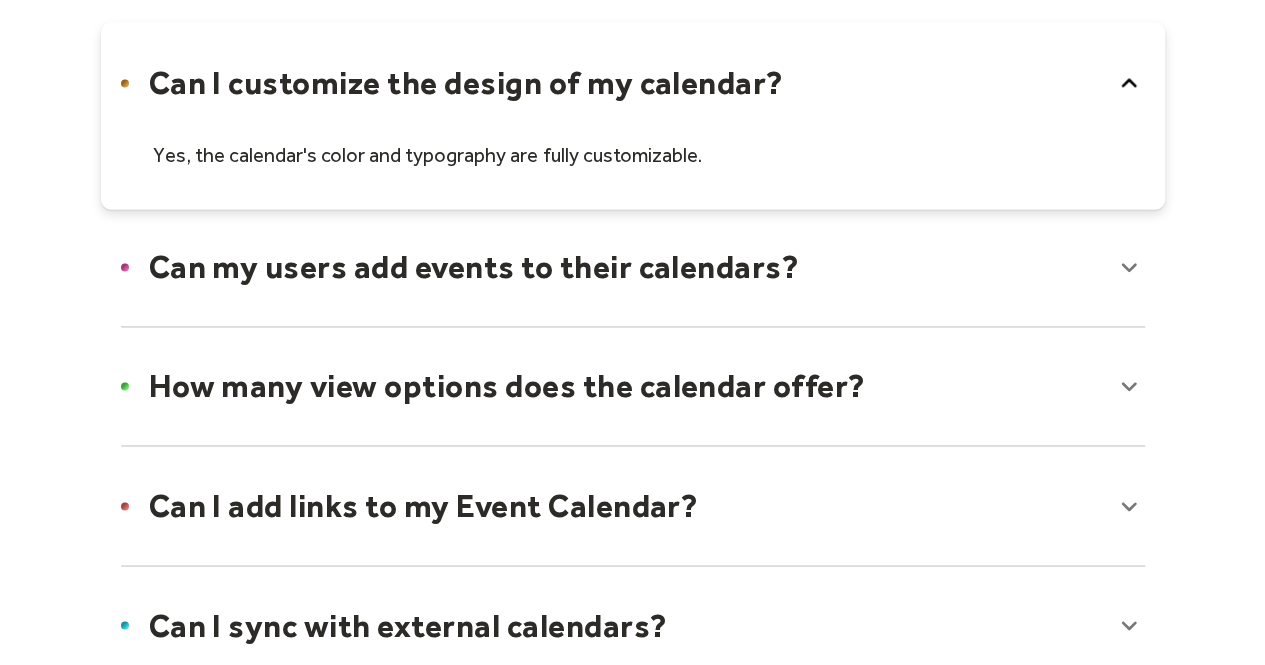 click at bounding box center [633, 267] 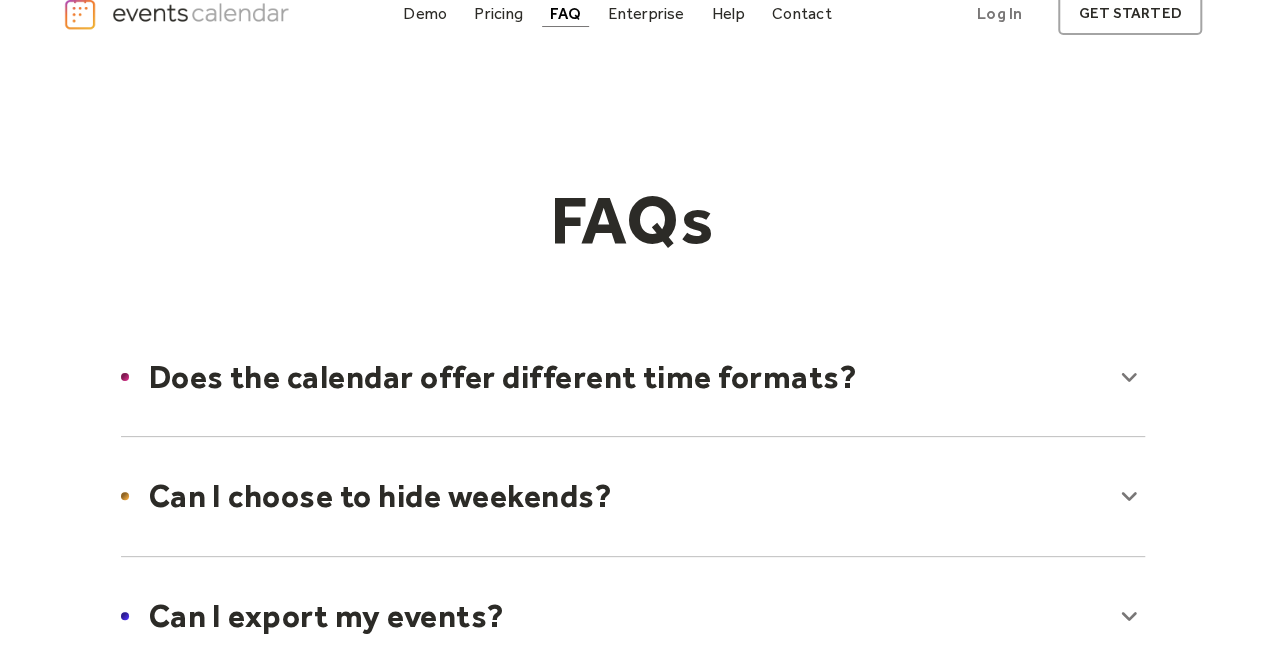 scroll, scrollTop: 0, scrollLeft: 0, axis: both 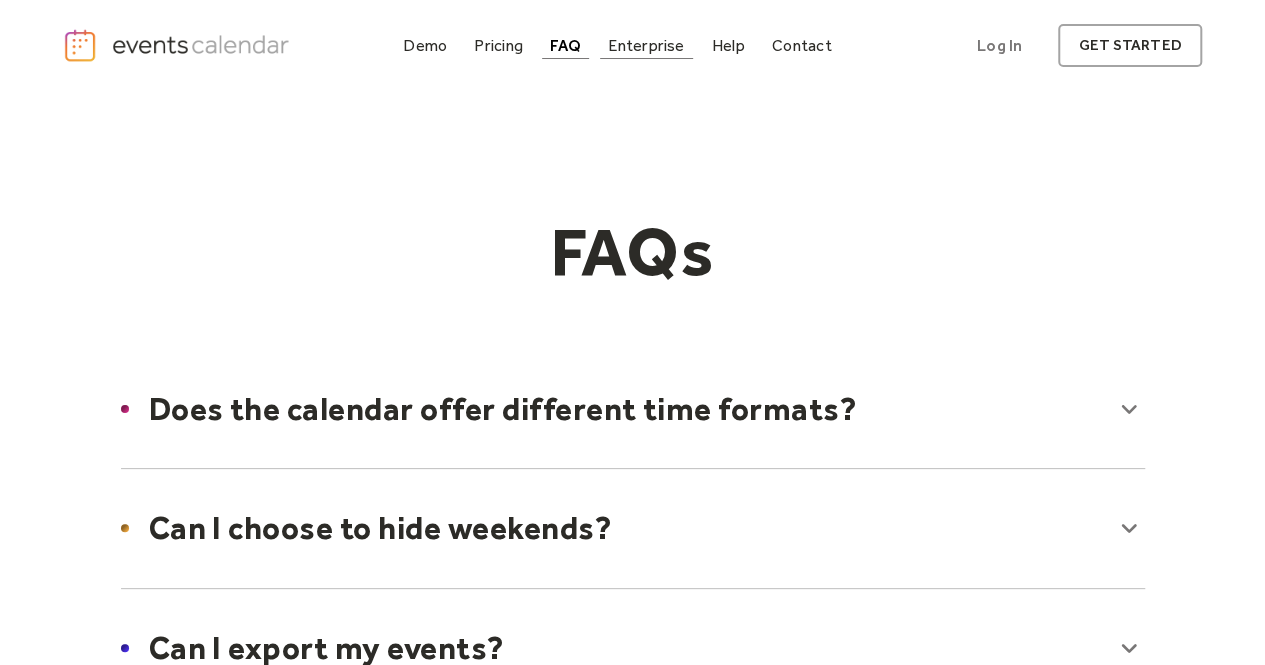click on "Enterprise" at bounding box center (646, 45) 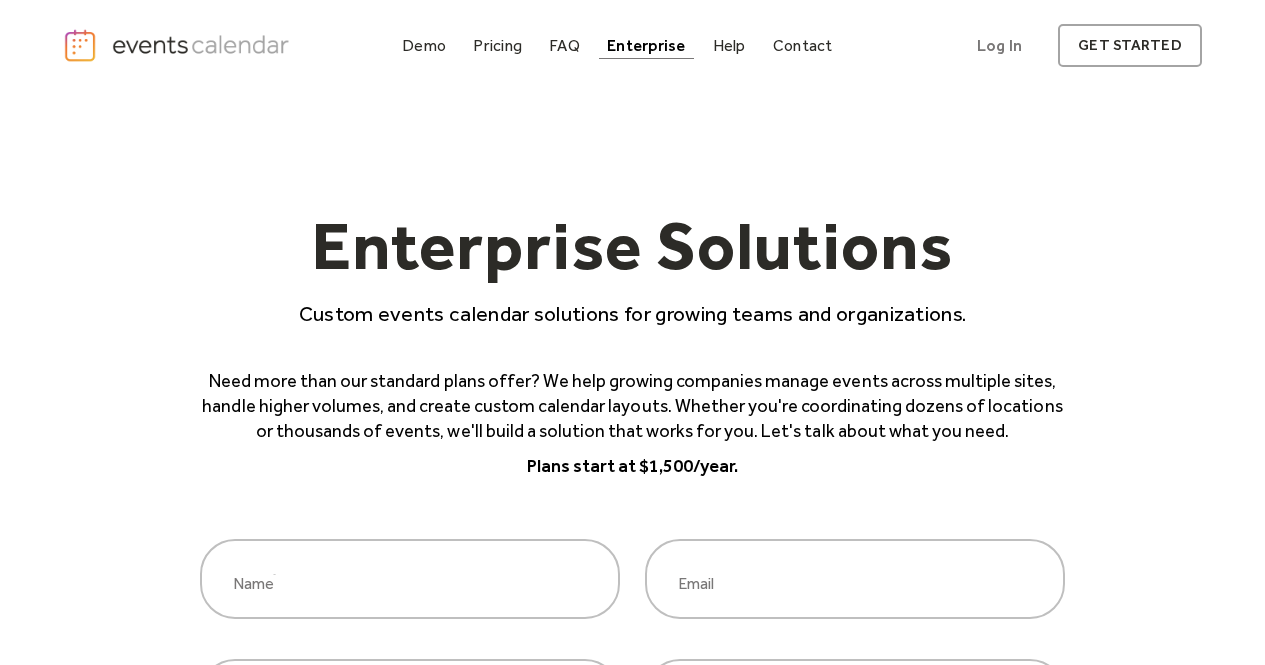 scroll, scrollTop: 0, scrollLeft: 0, axis: both 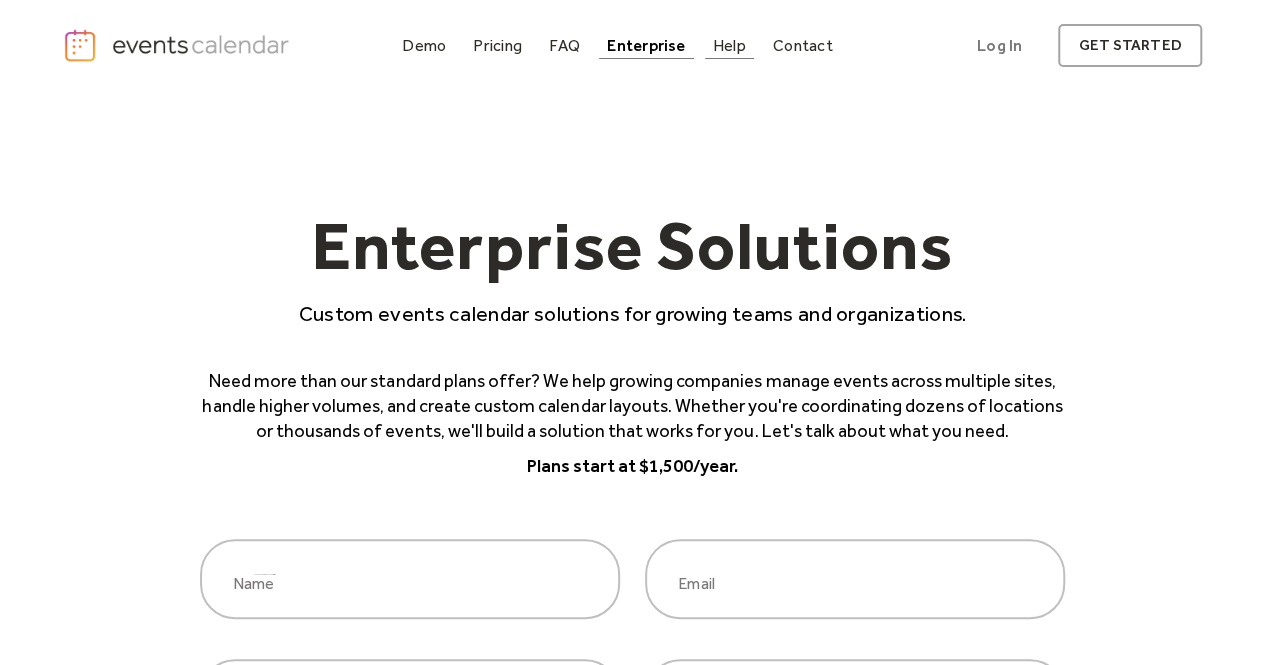 click on "Help" at bounding box center [729, 45] 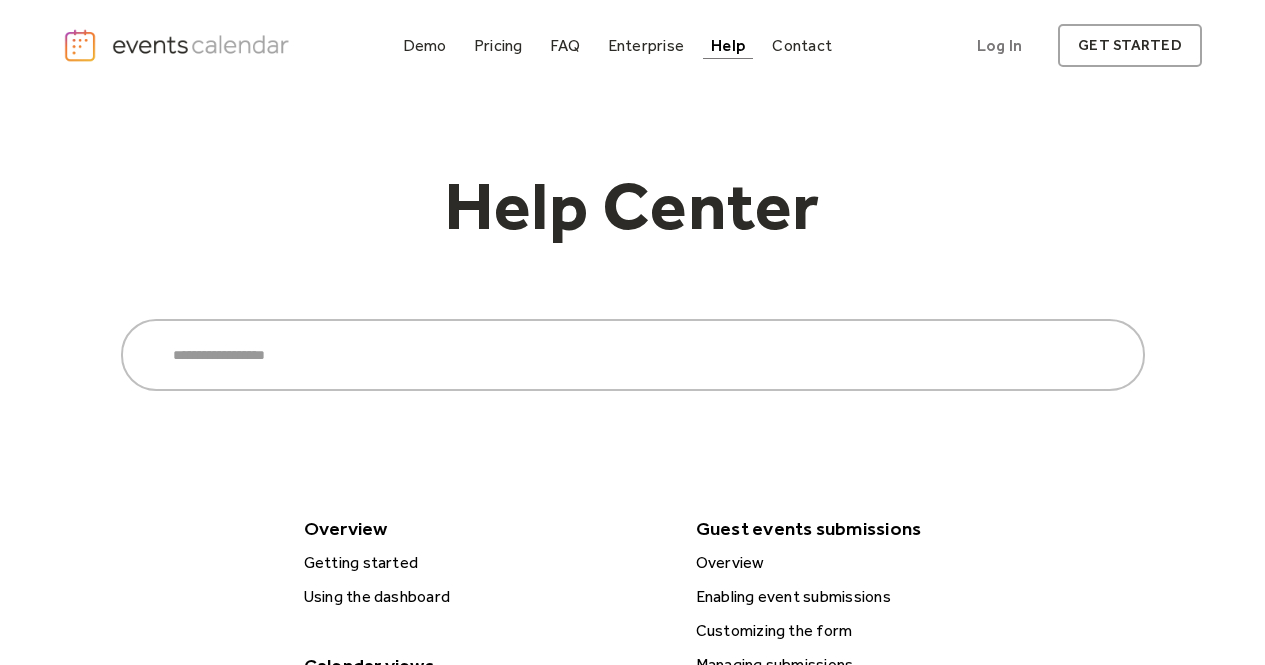 scroll, scrollTop: 0, scrollLeft: 0, axis: both 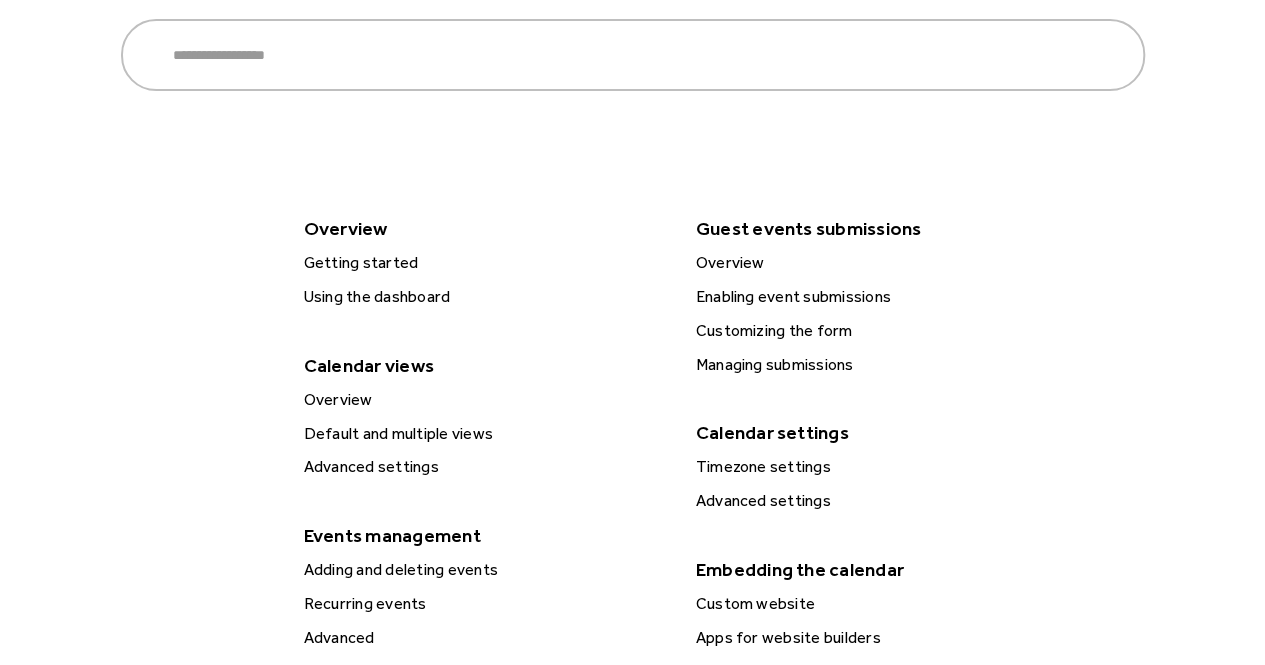 click on "Getting started" at bounding box center (485, 263) 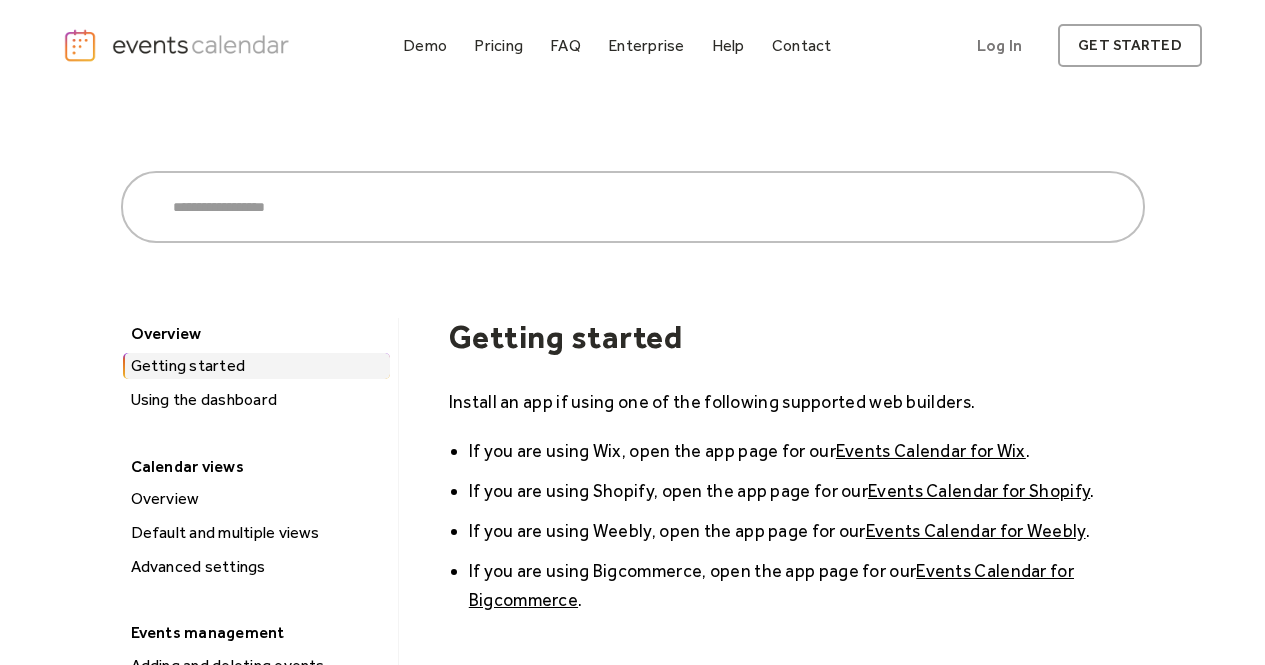 scroll, scrollTop: 0, scrollLeft: 0, axis: both 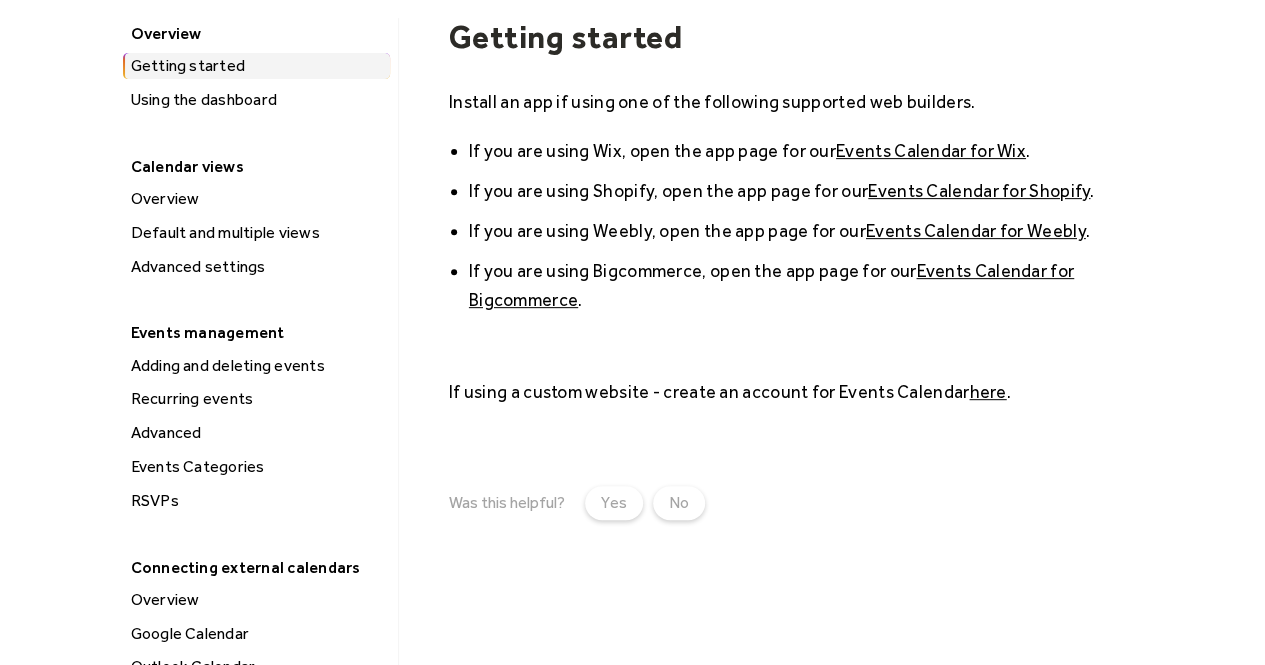 click on "Using the dashboard" at bounding box center [257, 100] 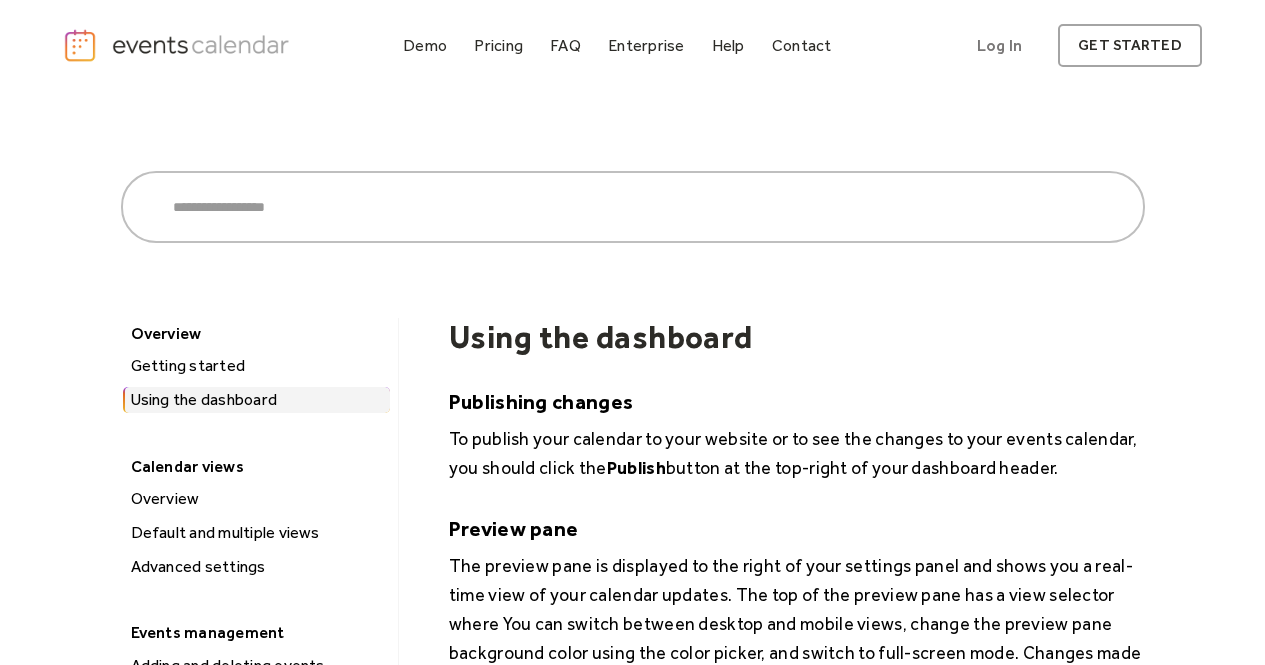 scroll, scrollTop: 0, scrollLeft: 0, axis: both 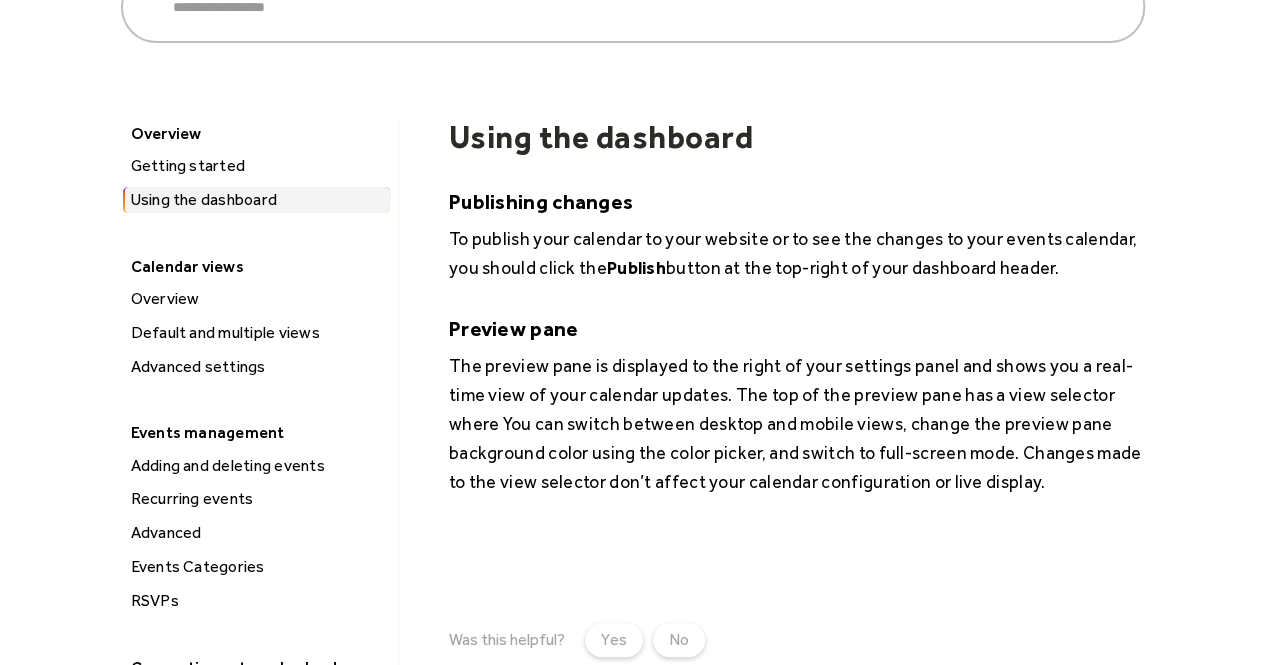 click on "Overview" at bounding box center (257, 299) 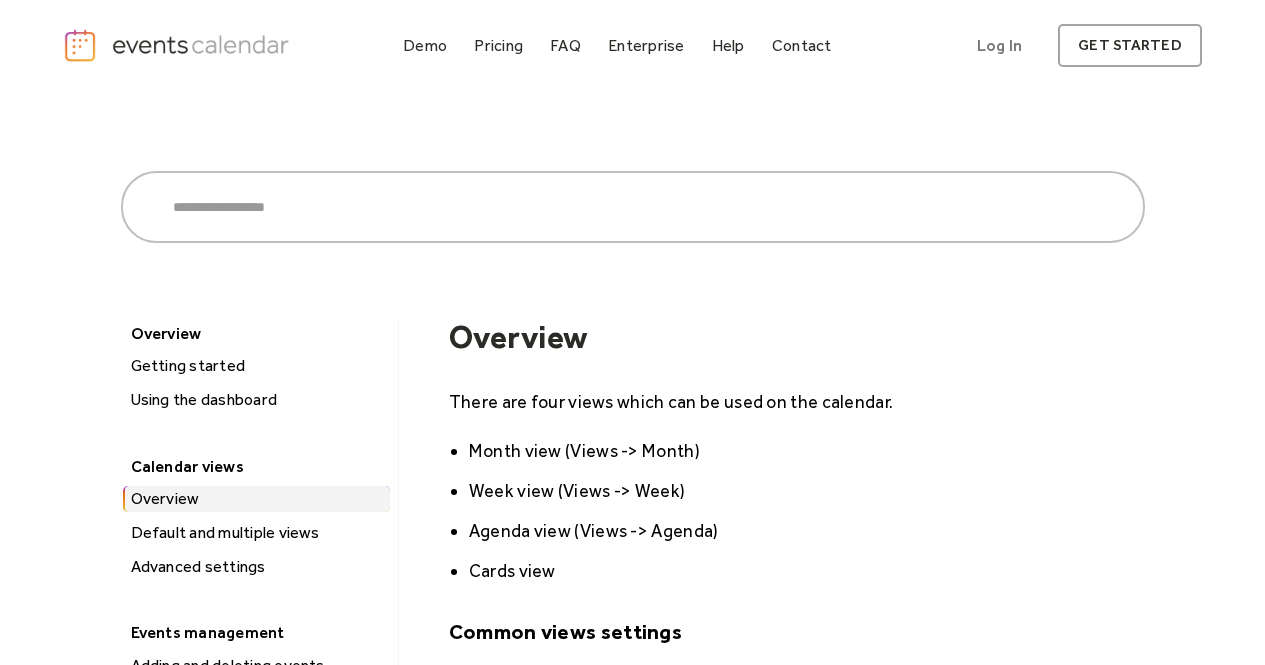 scroll, scrollTop: 0, scrollLeft: 0, axis: both 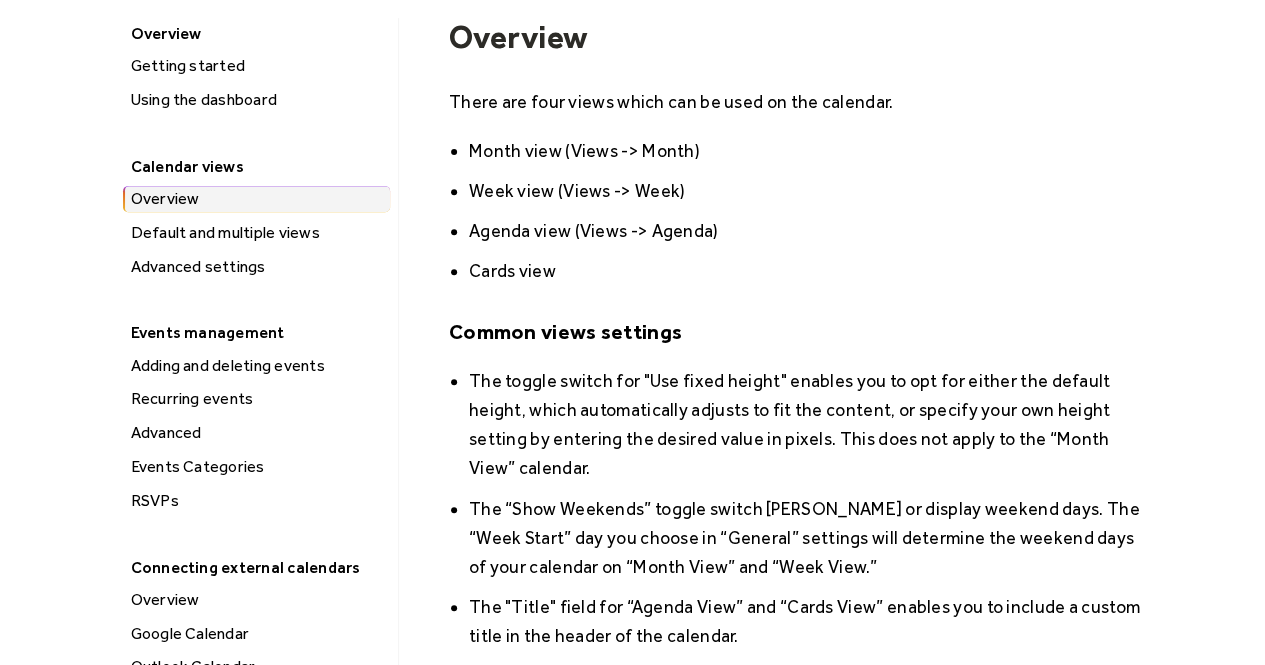 click on "Default and multiple views" at bounding box center (257, 233) 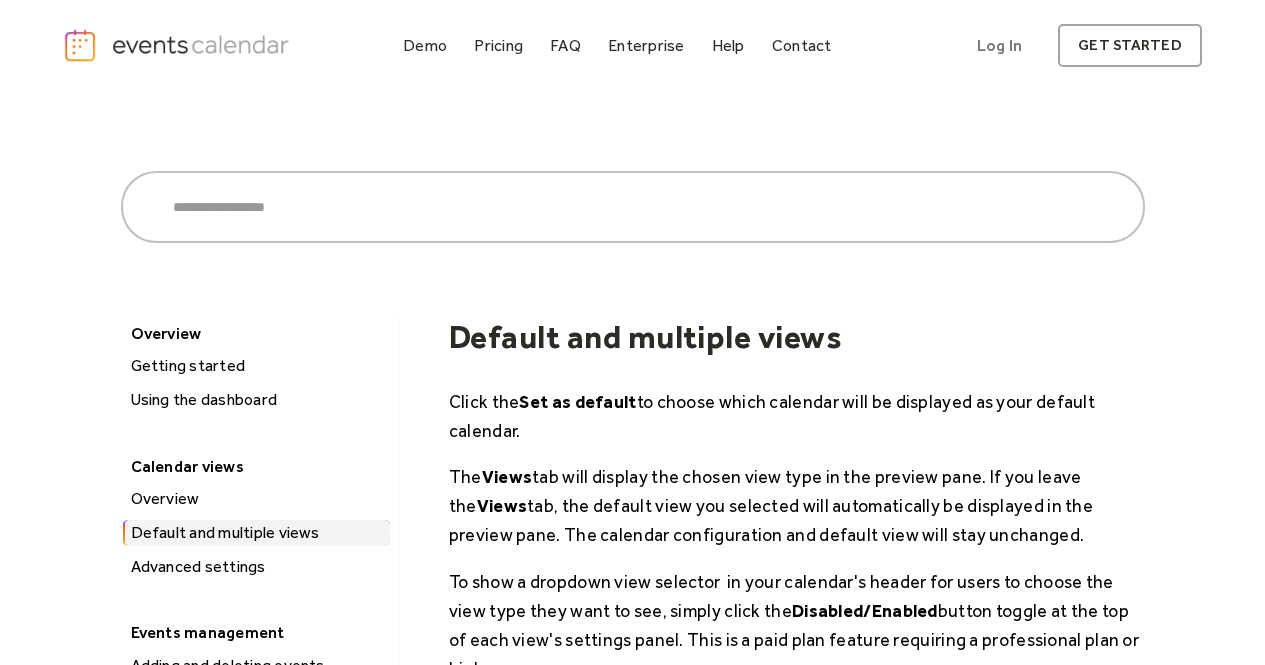 scroll, scrollTop: 0, scrollLeft: 0, axis: both 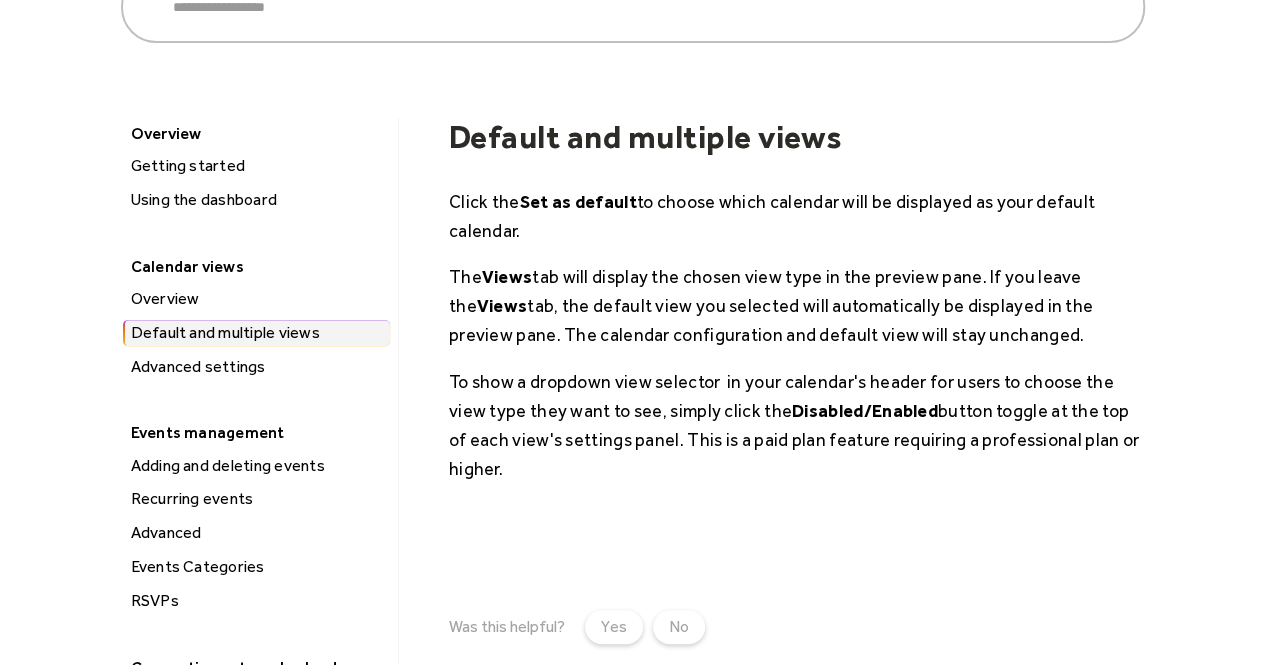 click on "Advanced settings" at bounding box center (257, 367) 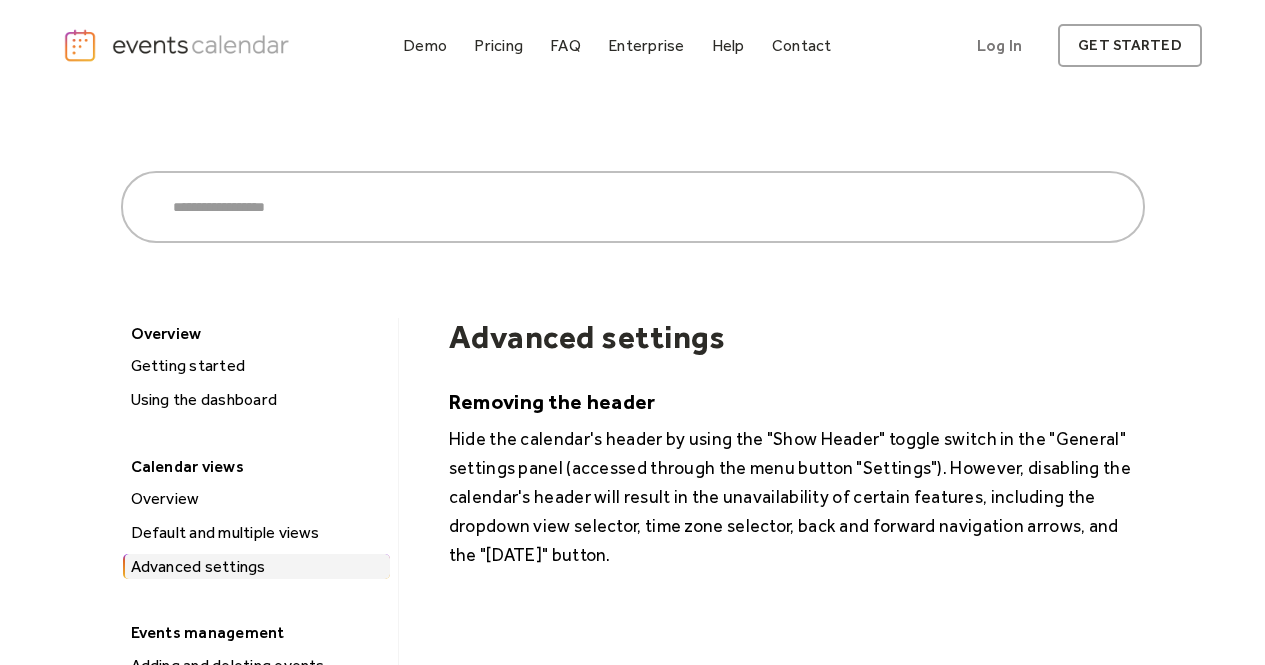 scroll, scrollTop: 0, scrollLeft: 0, axis: both 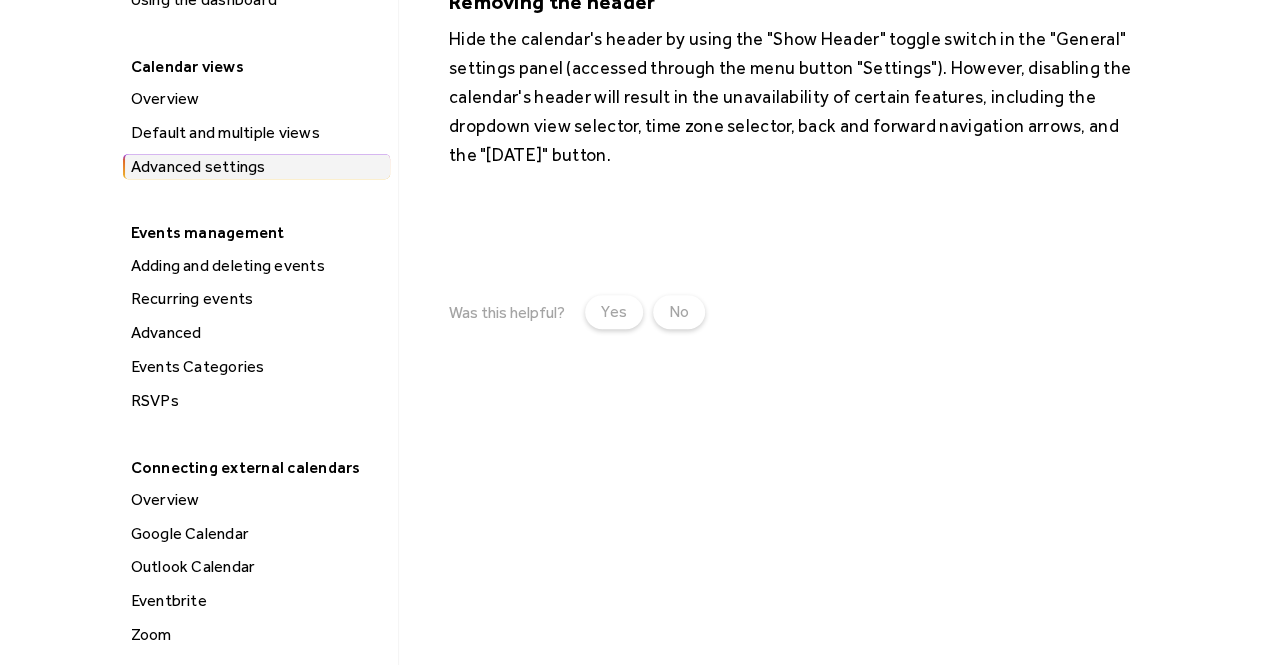 click on "Advanced" at bounding box center [257, 333] 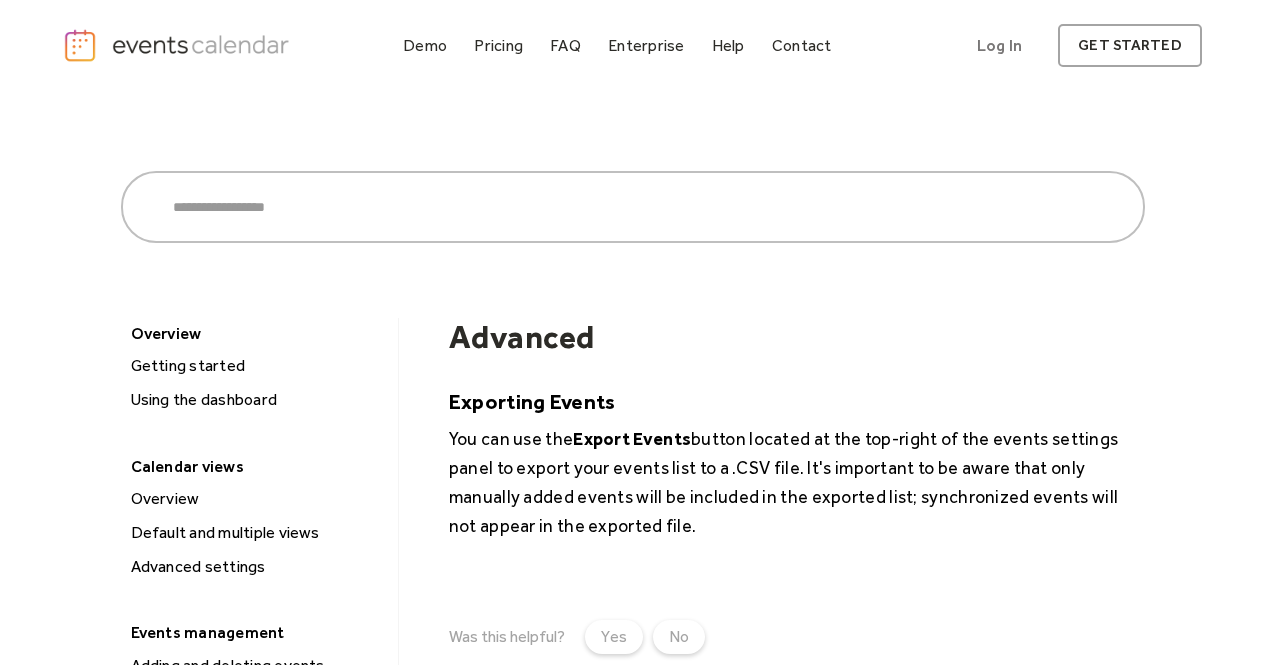 scroll, scrollTop: 0, scrollLeft: 0, axis: both 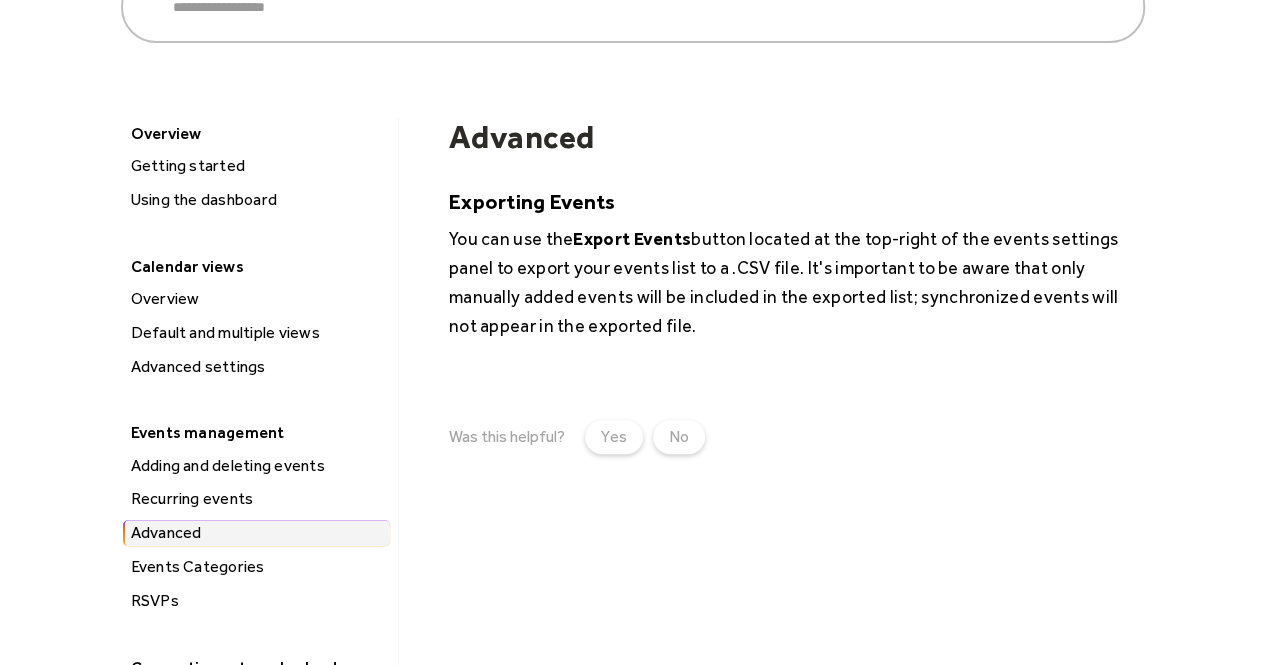 click on "Events Categories" at bounding box center (257, 567) 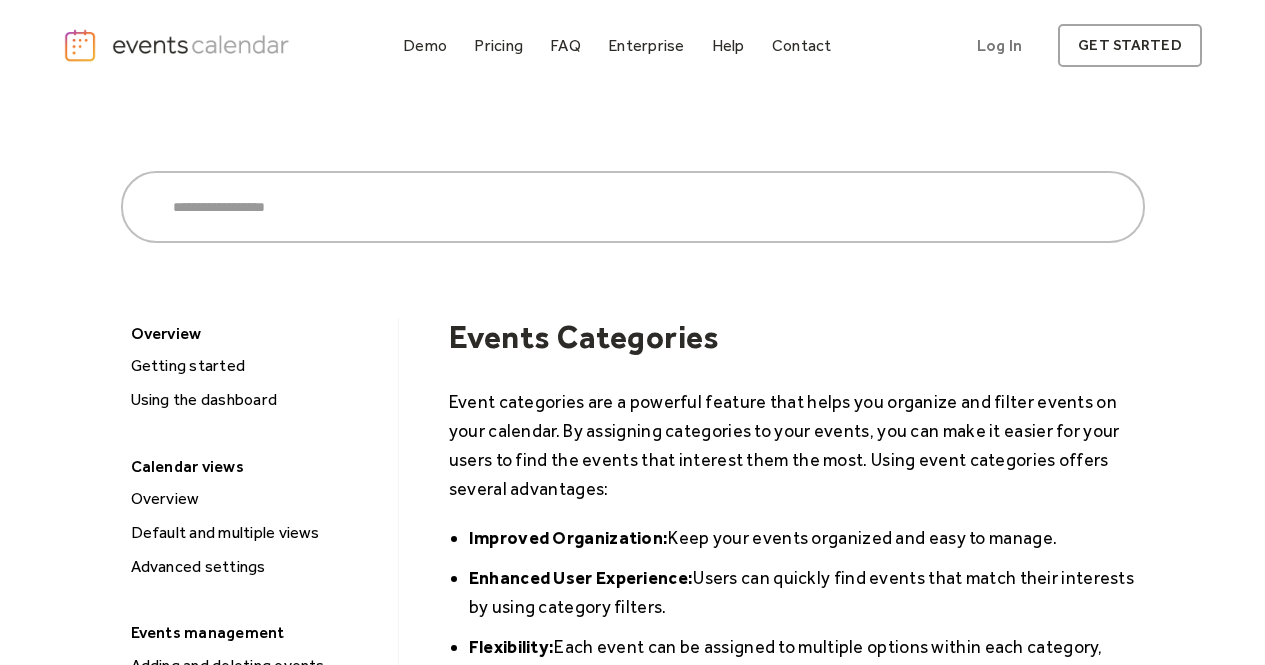 scroll, scrollTop: 0, scrollLeft: 0, axis: both 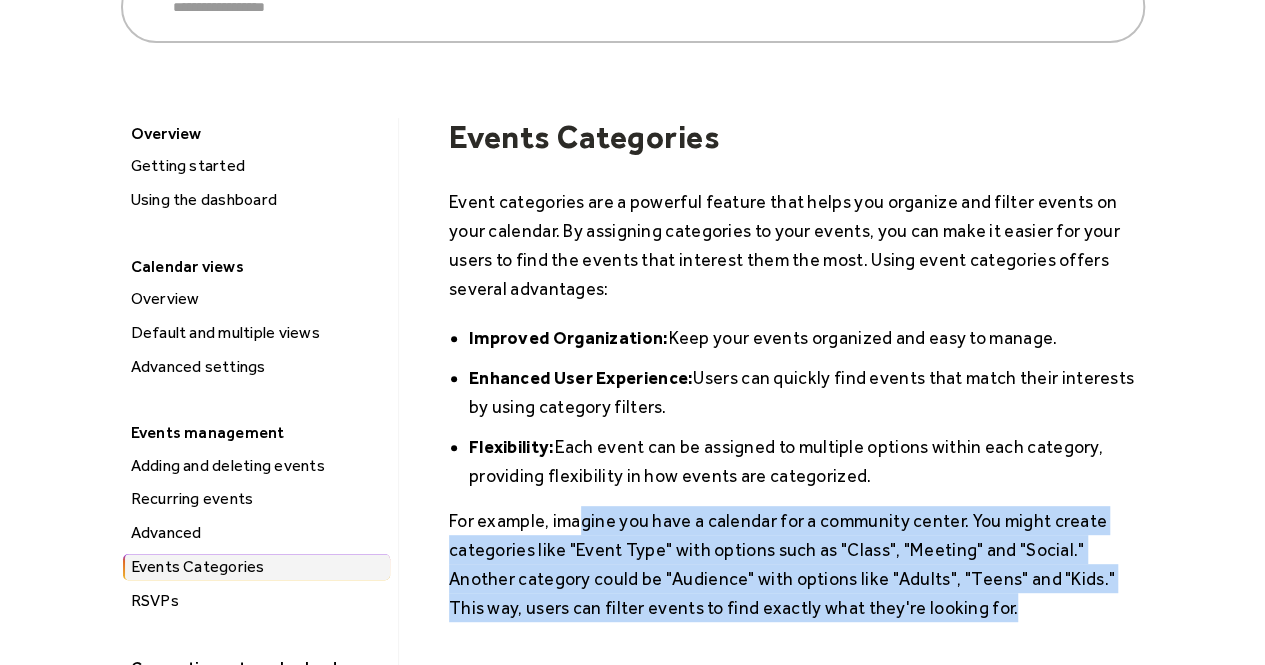 drag, startPoint x: 585, startPoint y: 521, endPoint x: 965, endPoint y: 593, distance: 386.7609 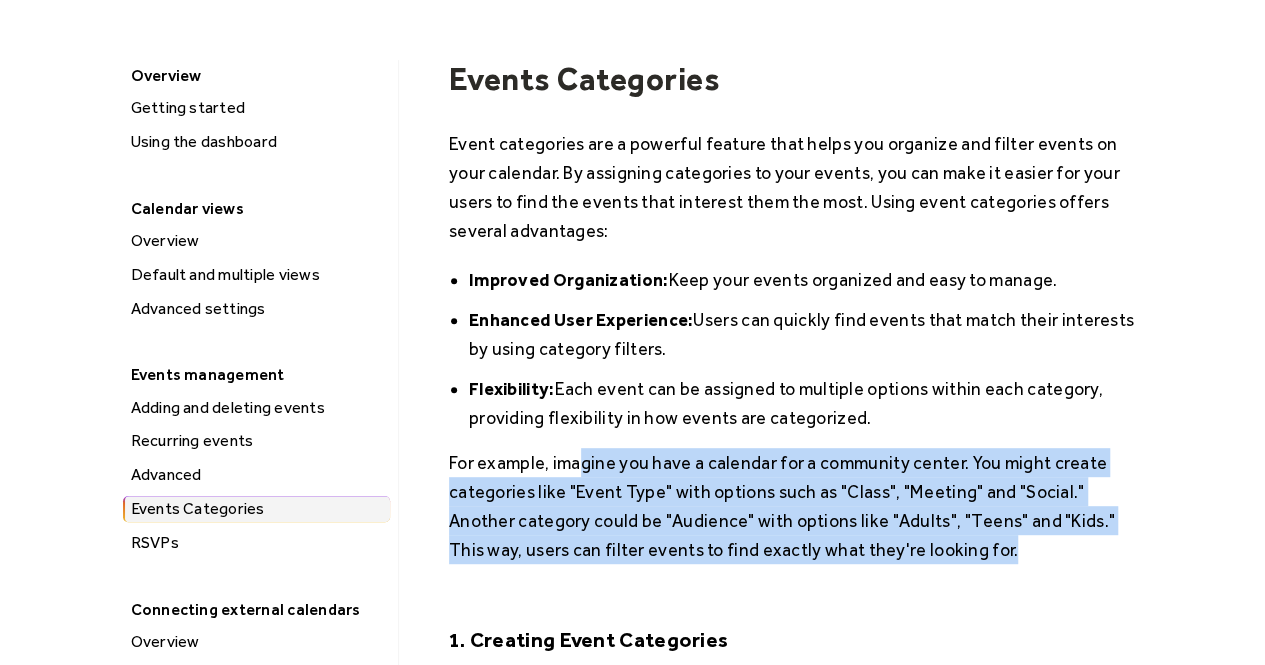 scroll, scrollTop: 400, scrollLeft: 0, axis: vertical 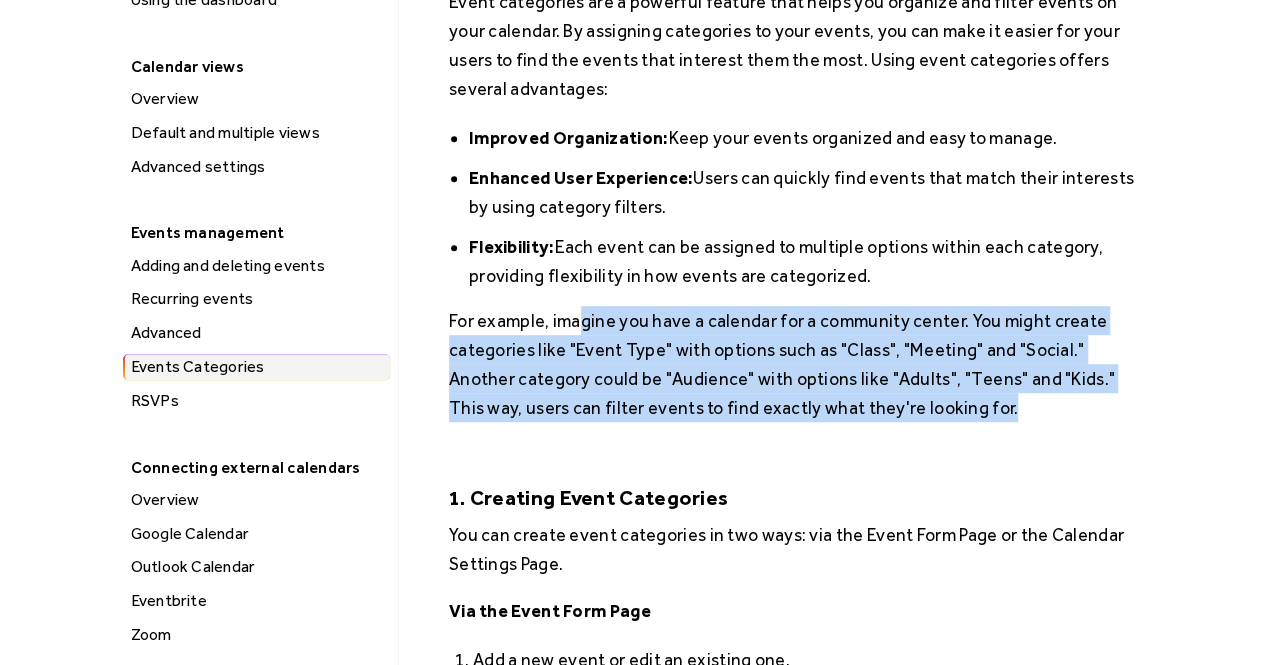 click on "RSVPs" at bounding box center [257, 401] 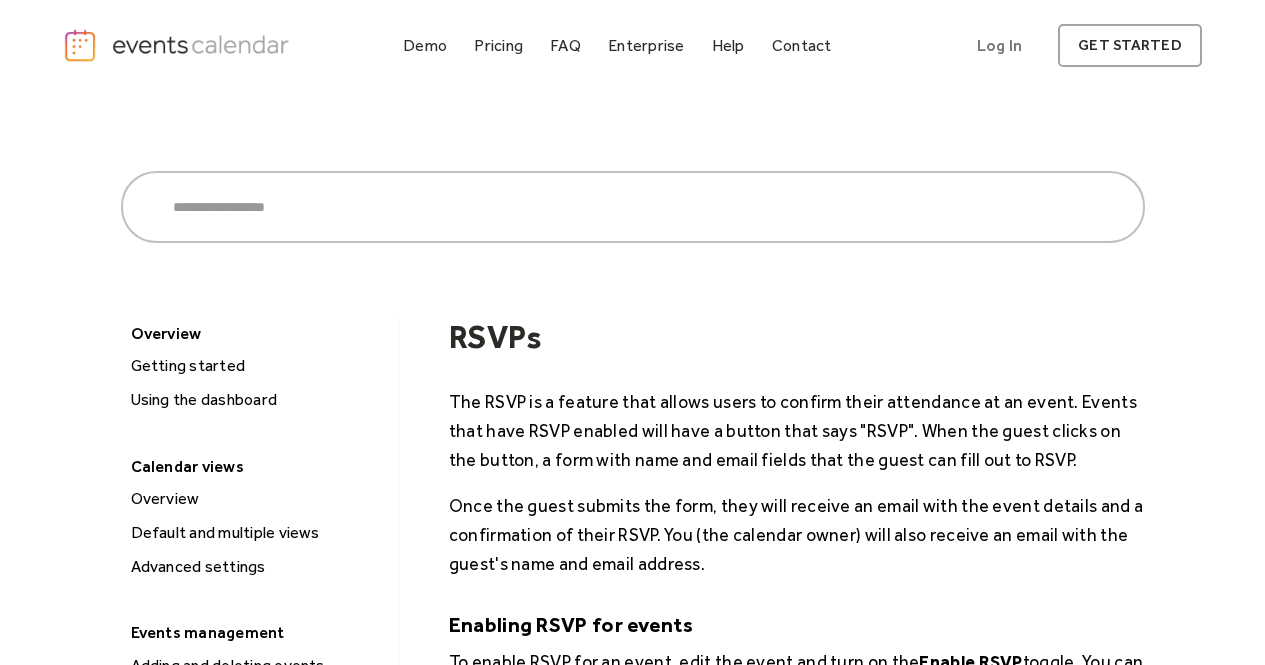 scroll, scrollTop: 0, scrollLeft: 0, axis: both 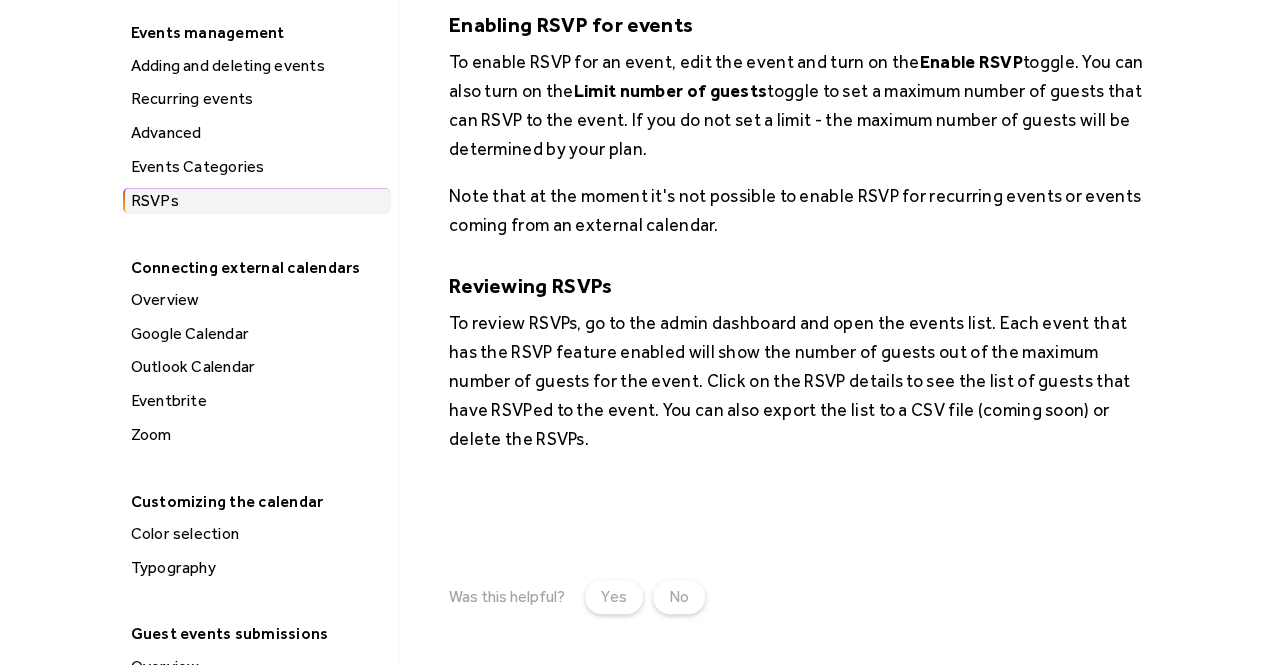click on "Eventbrite" at bounding box center (257, 401) 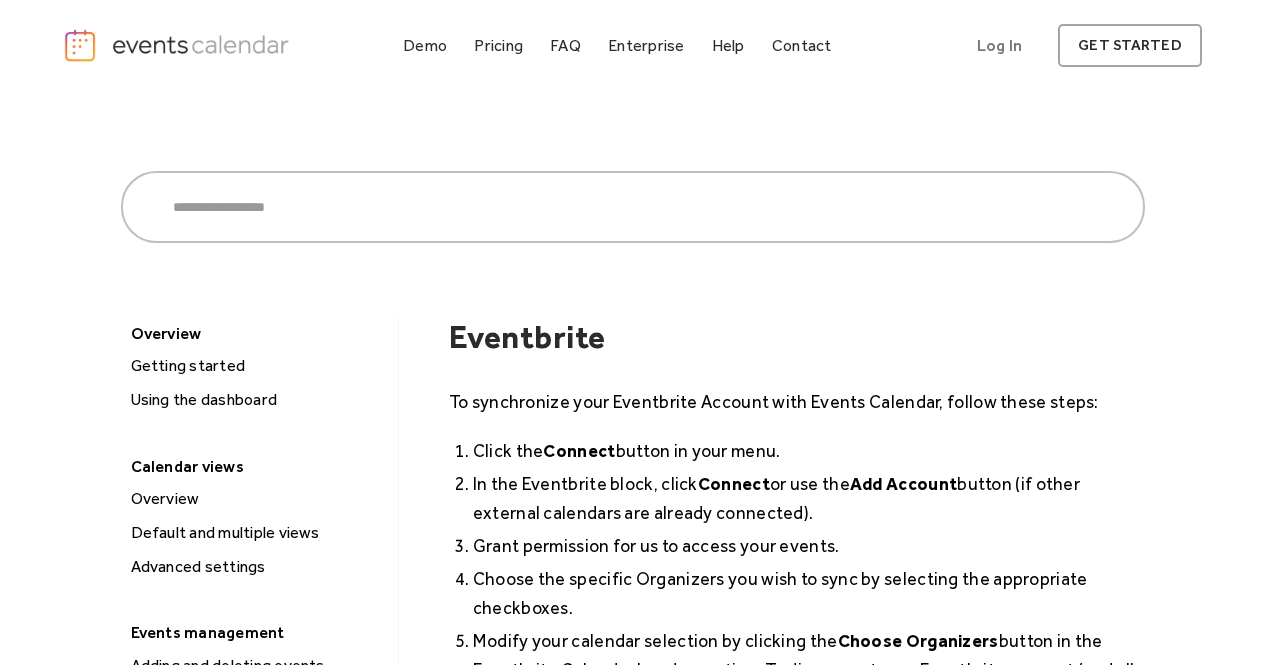 scroll, scrollTop: 0, scrollLeft: 0, axis: both 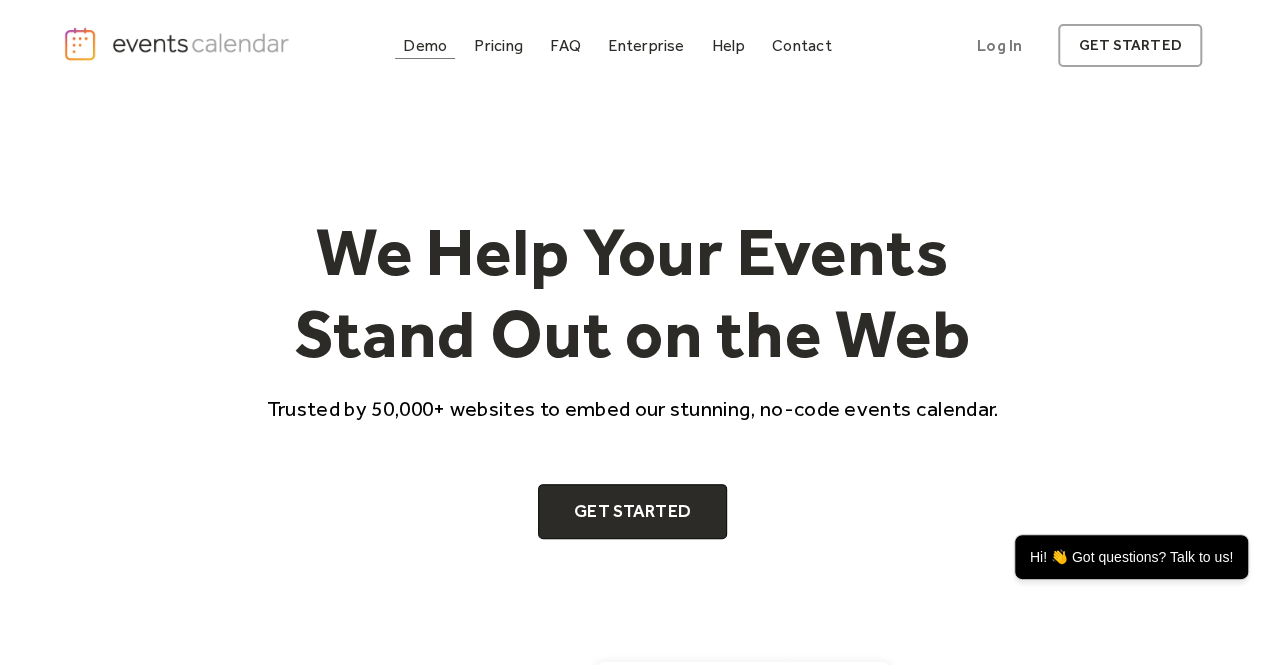click on "Demo" at bounding box center [425, 45] 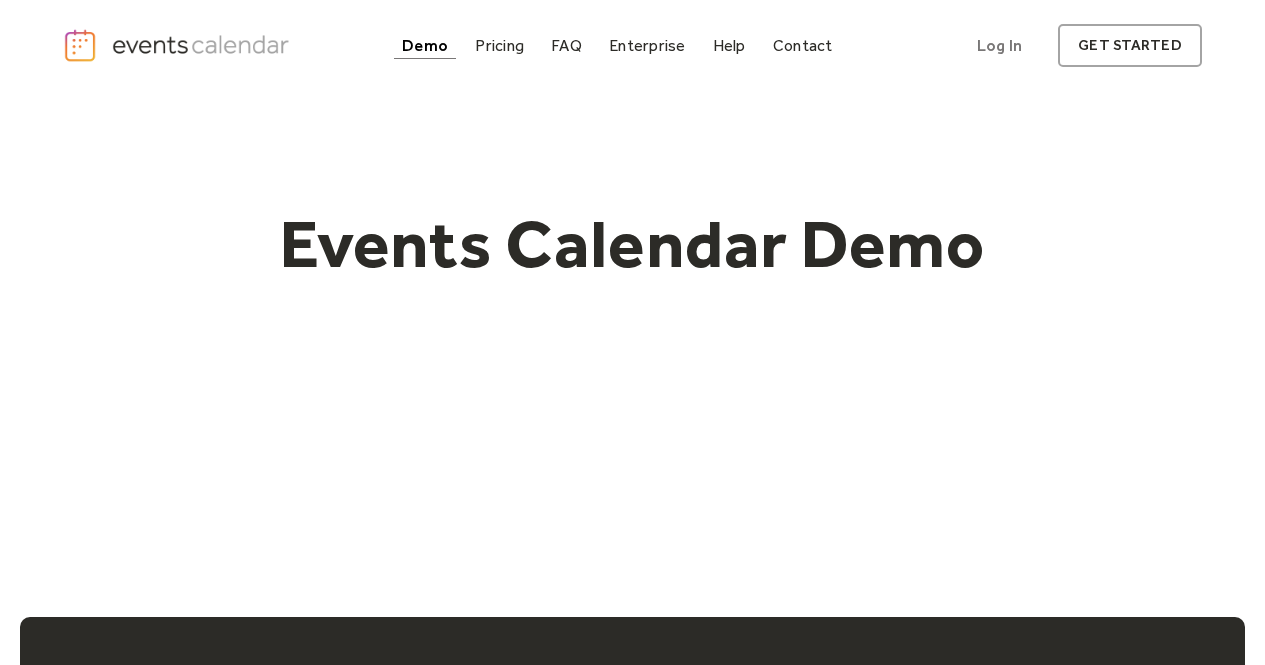 scroll, scrollTop: 0, scrollLeft: 0, axis: both 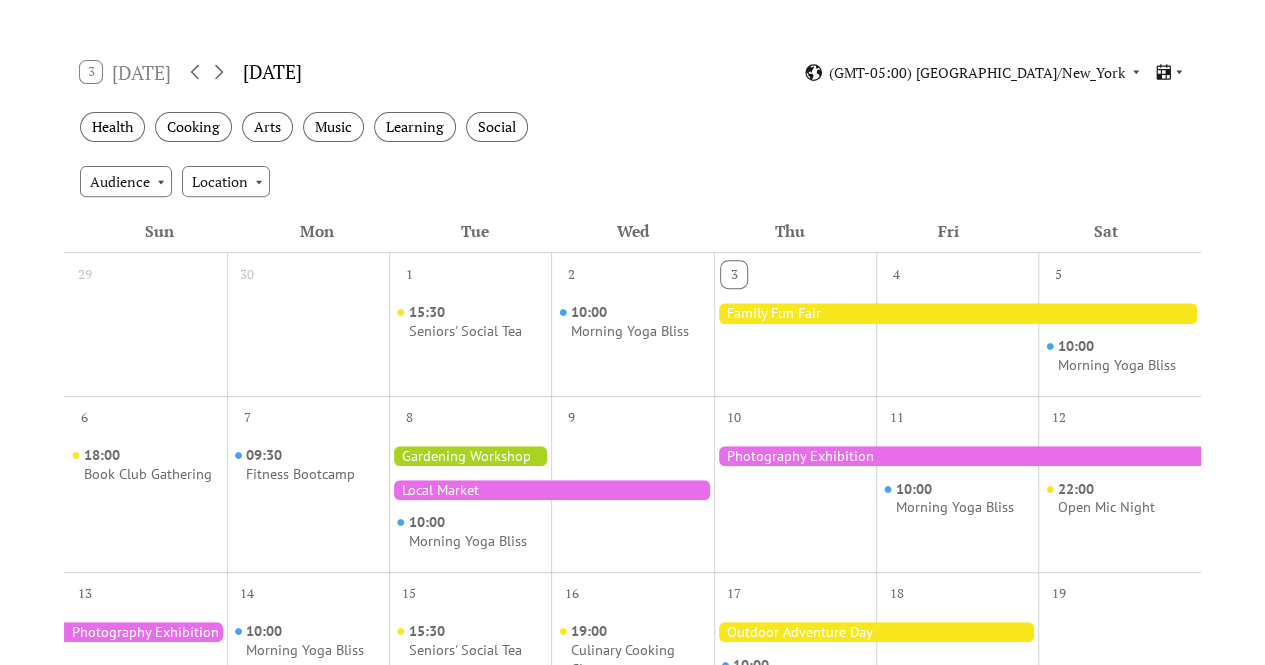 click at bounding box center [957, 313] 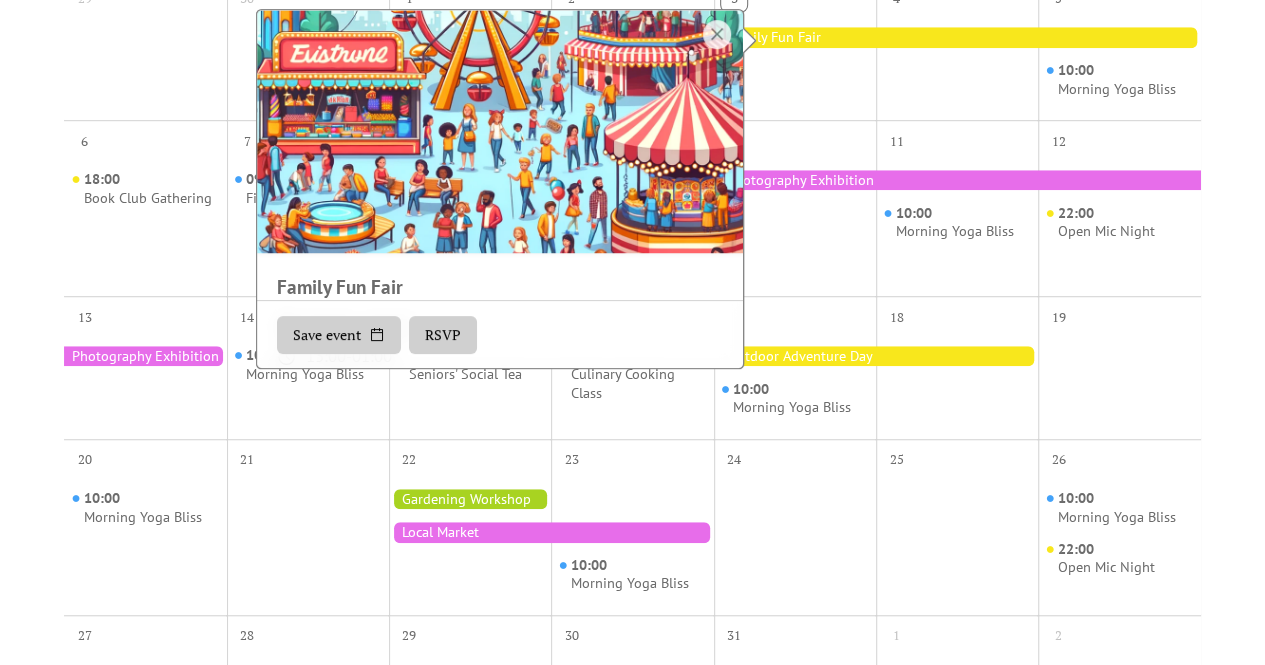 scroll, scrollTop: 600, scrollLeft: 0, axis: vertical 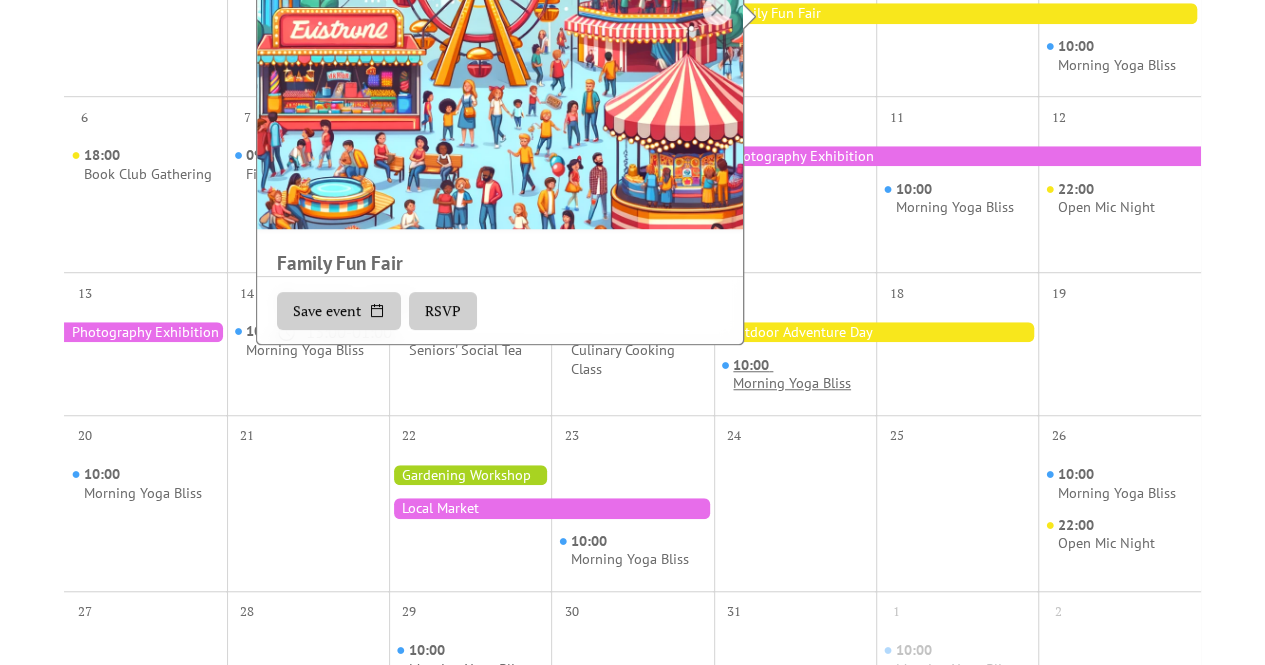 click on "Morning Yoga Bliss" at bounding box center [792, 383] 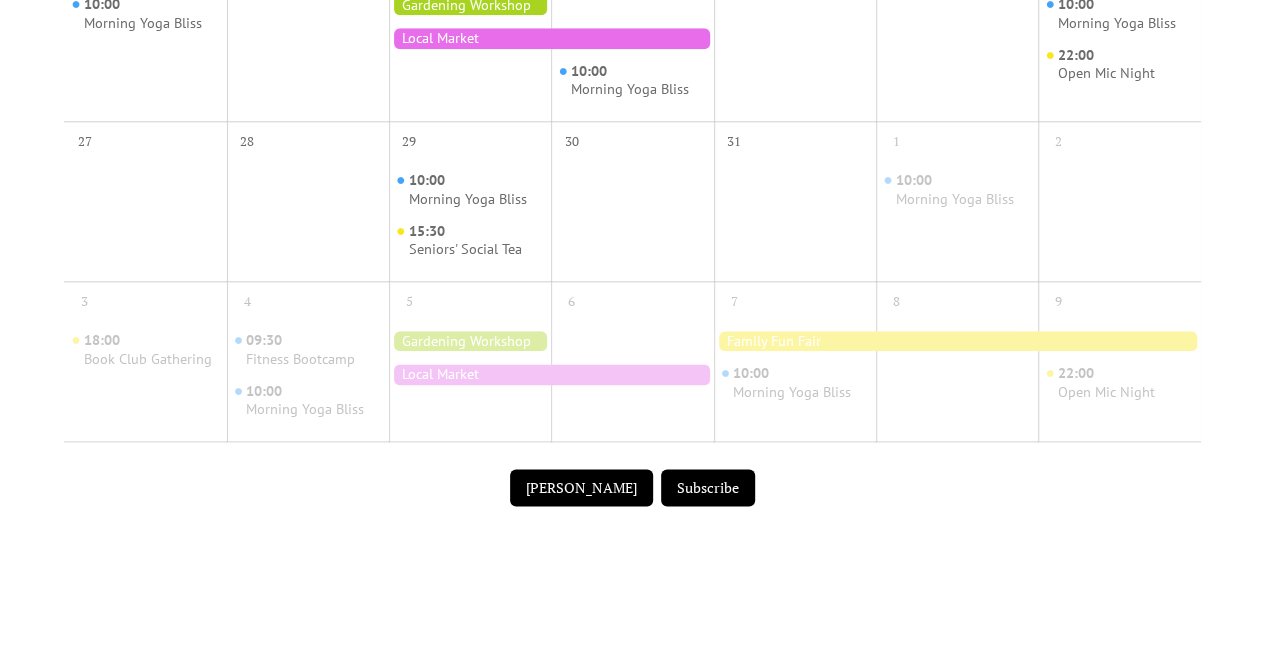 scroll, scrollTop: 1100, scrollLeft: 0, axis: vertical 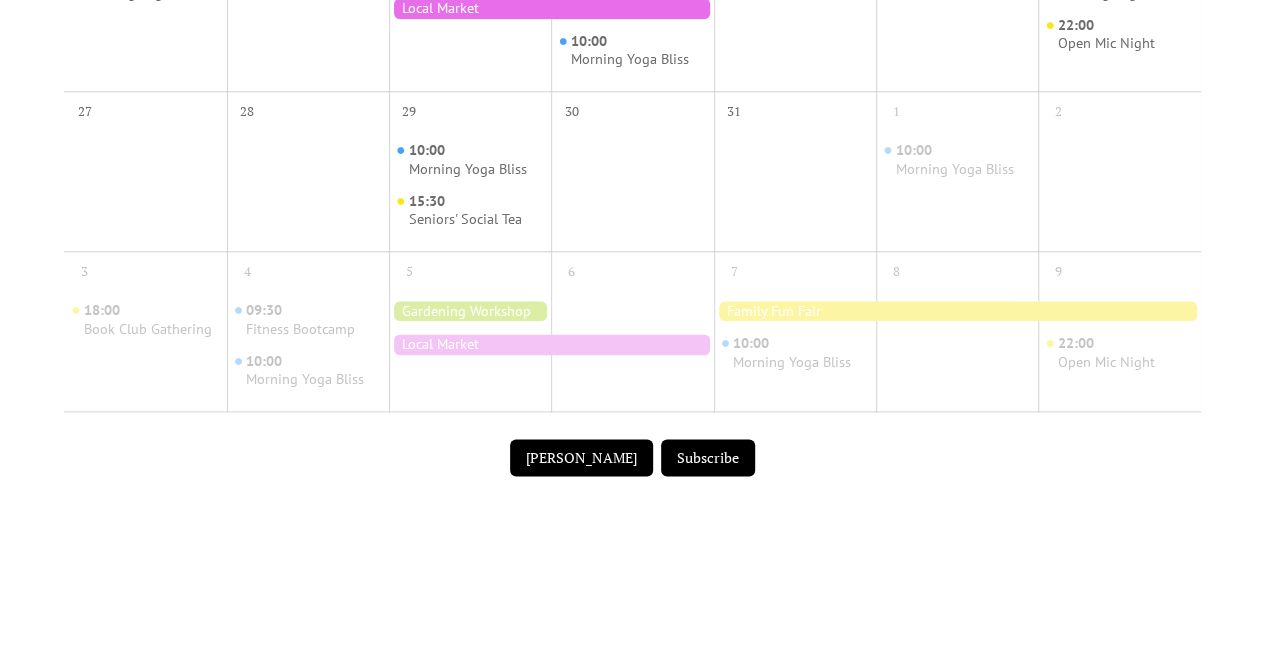 click on "Submit Event" at bounding box center [581, 458] 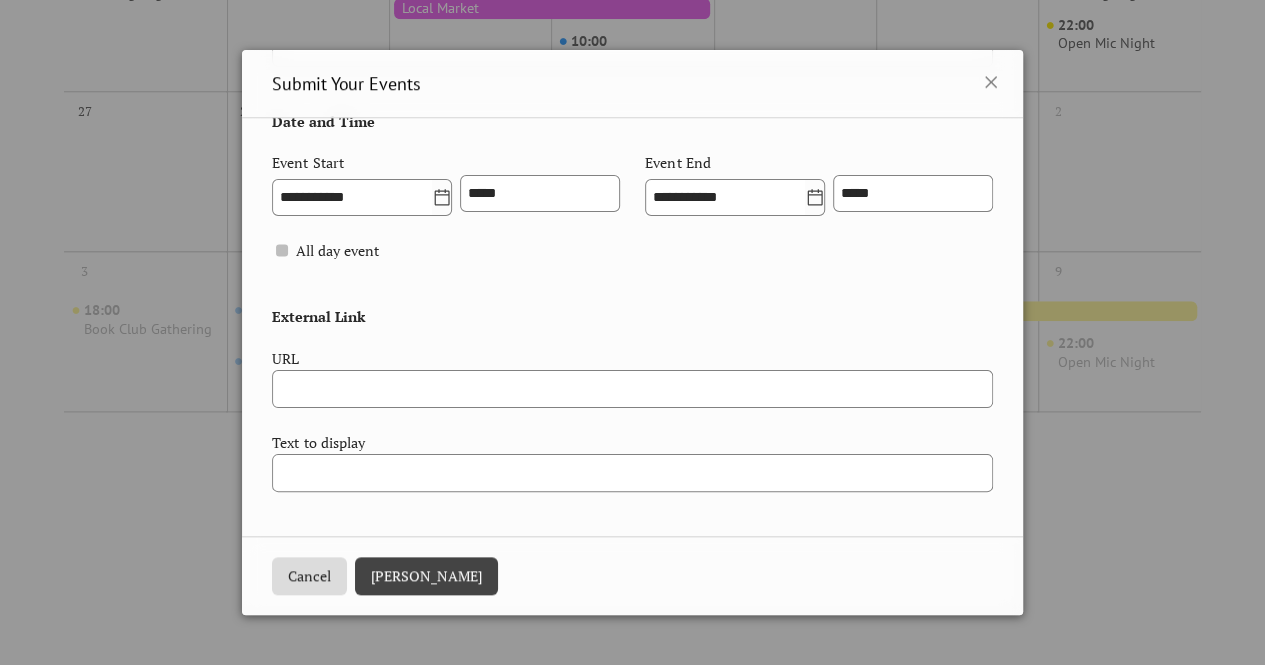 scroll, scrollTop: 838, scrollLeft: 0, axis: vertical 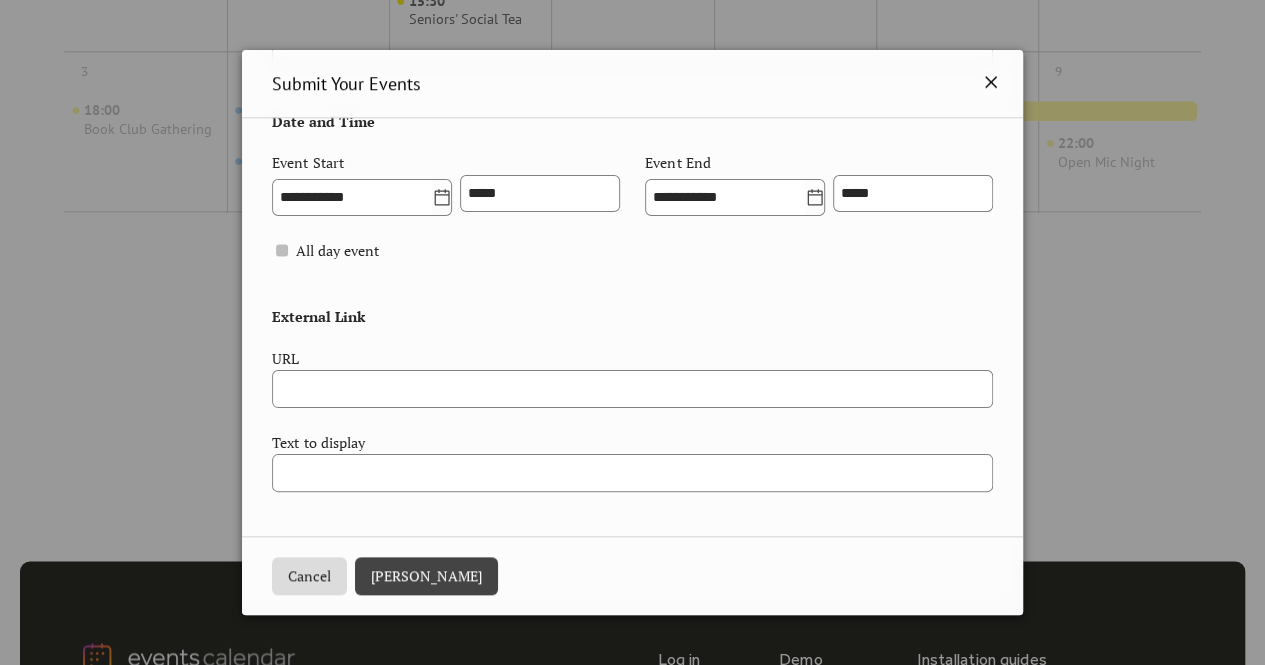 click 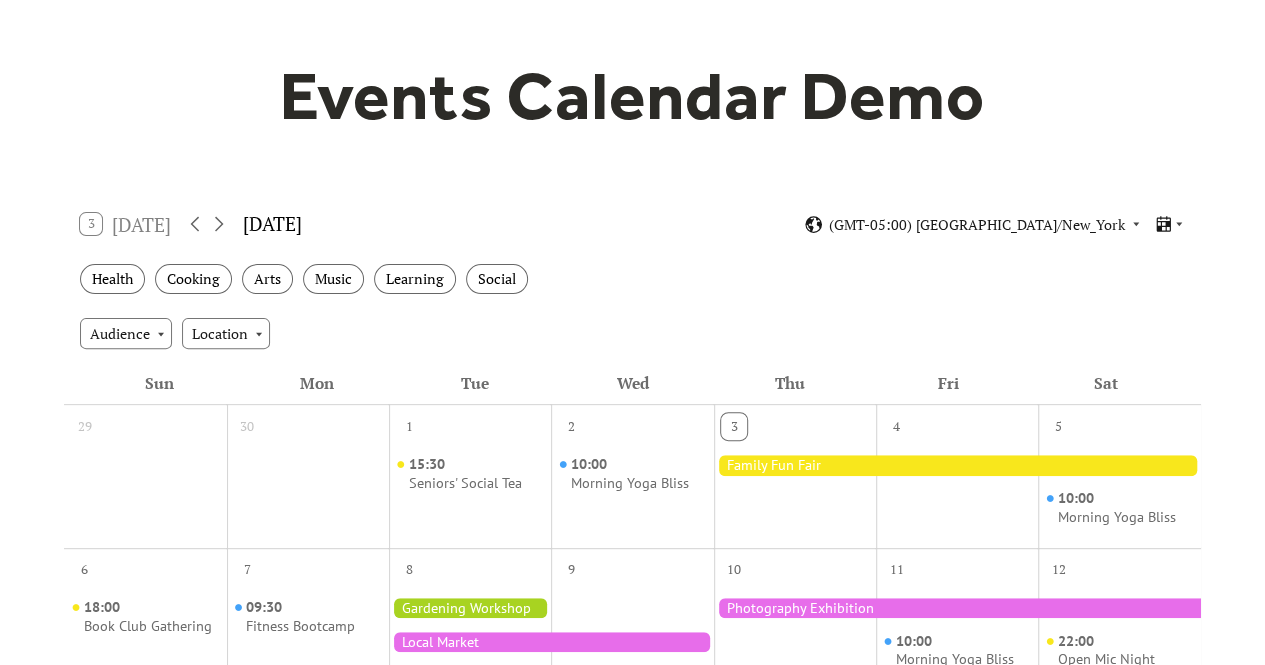 scroll, scrollTop: 0, scrollLeft: 0, axis: both 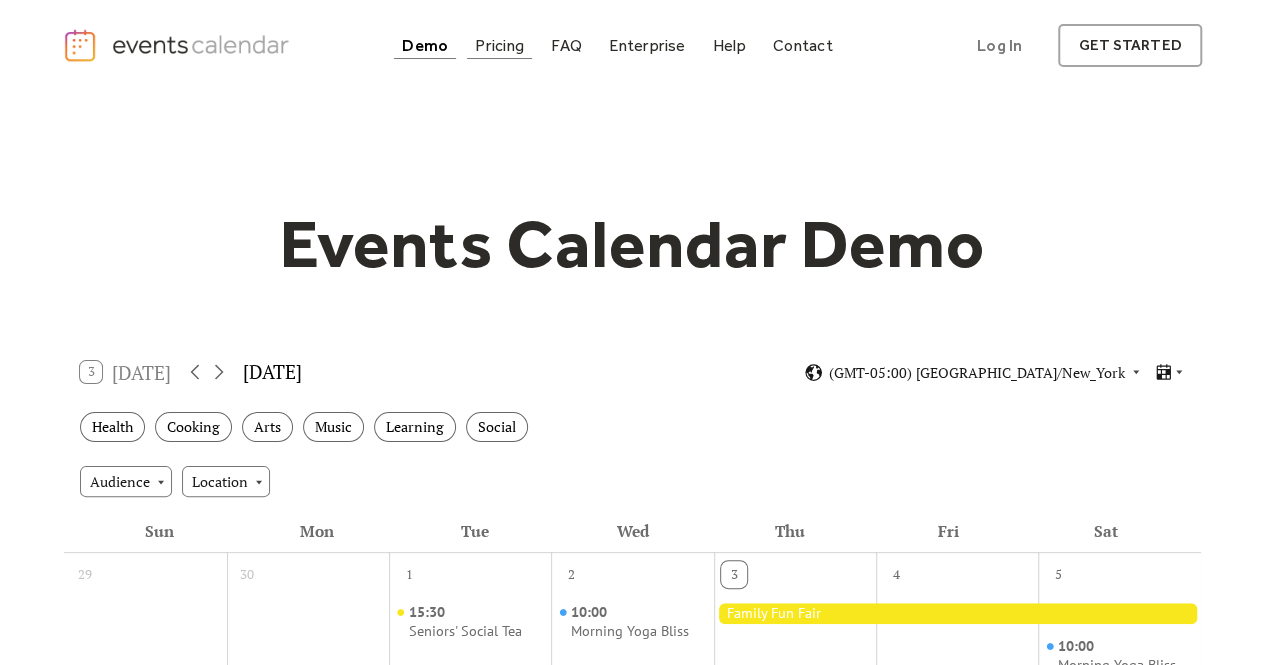 click on "Pricing" at bounding box center (499, 45) 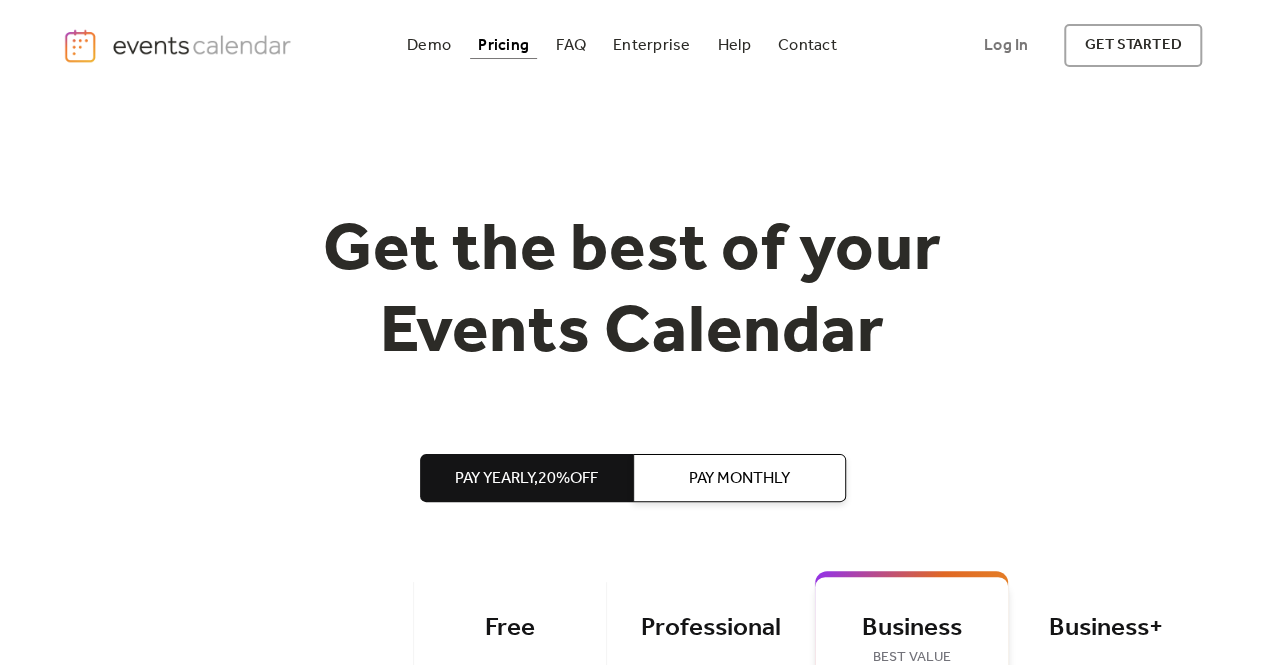 scroll, scrollTop: 96, scrollLeft: 0, axis: vertical 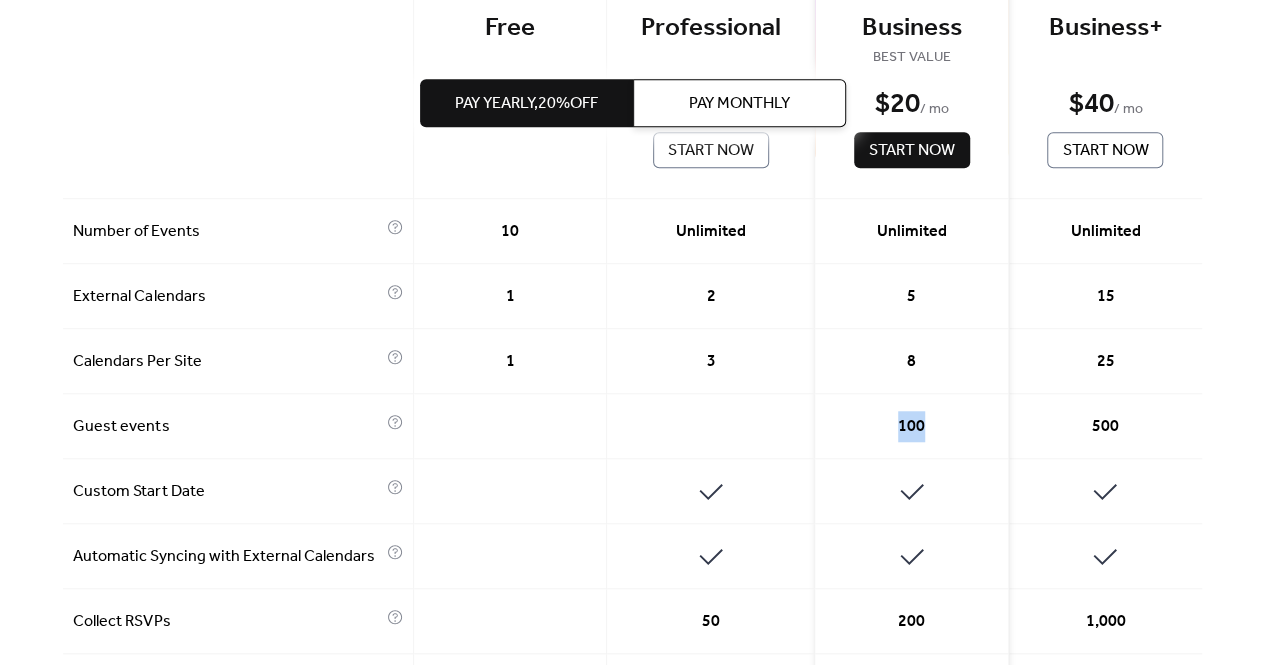drag, startPoint x: 898, startPoint y: 424, endPoint x: 932, endPoint y: 424, distance: 34 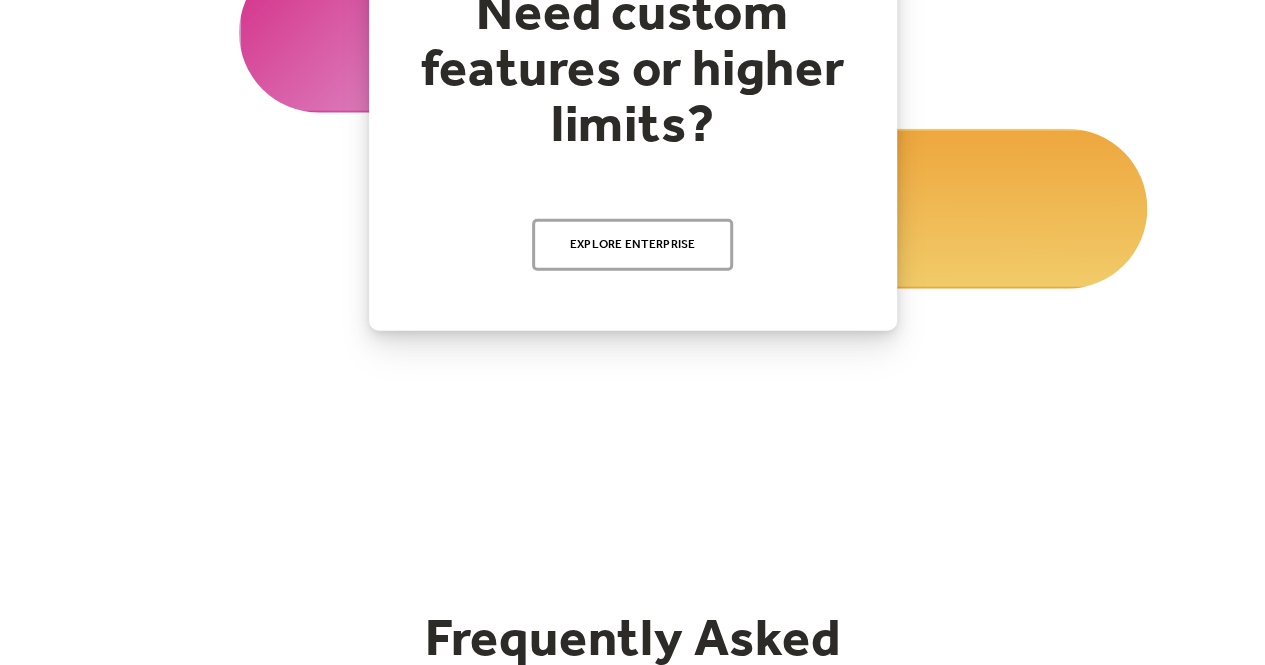 scroll, scrollTop: 2200, scrollLeft: 0, axis: vertical 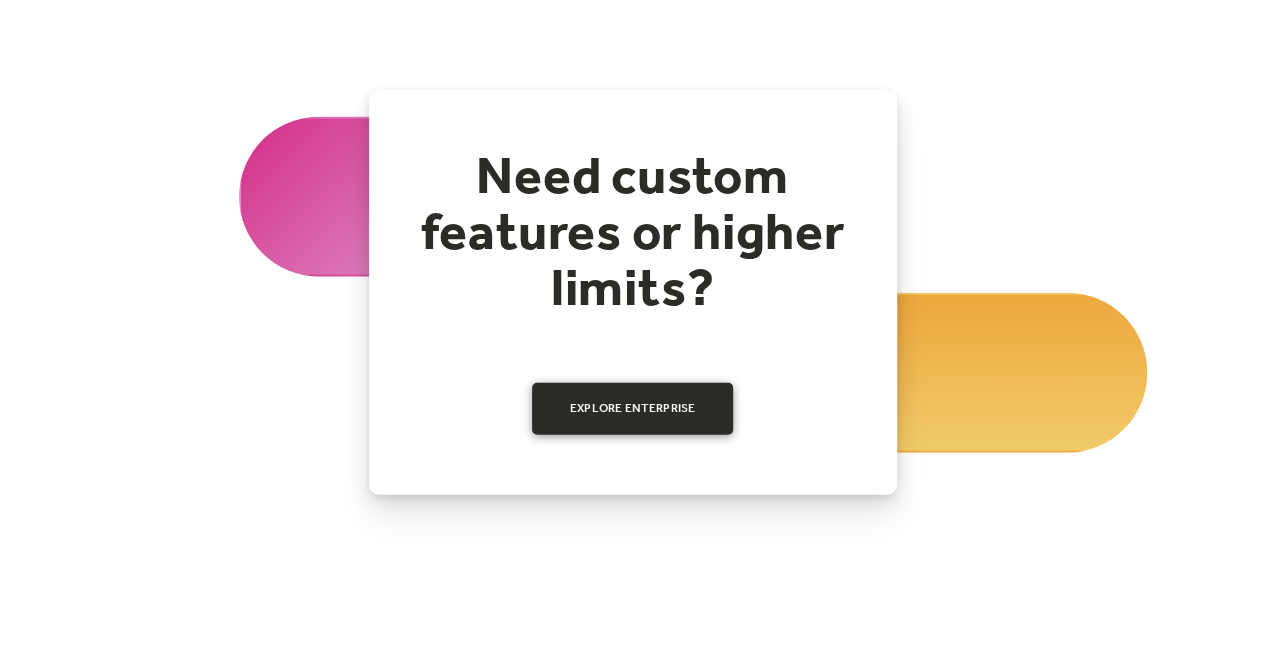 click on "Explore Enterprise" at bounding box center (633, 409) 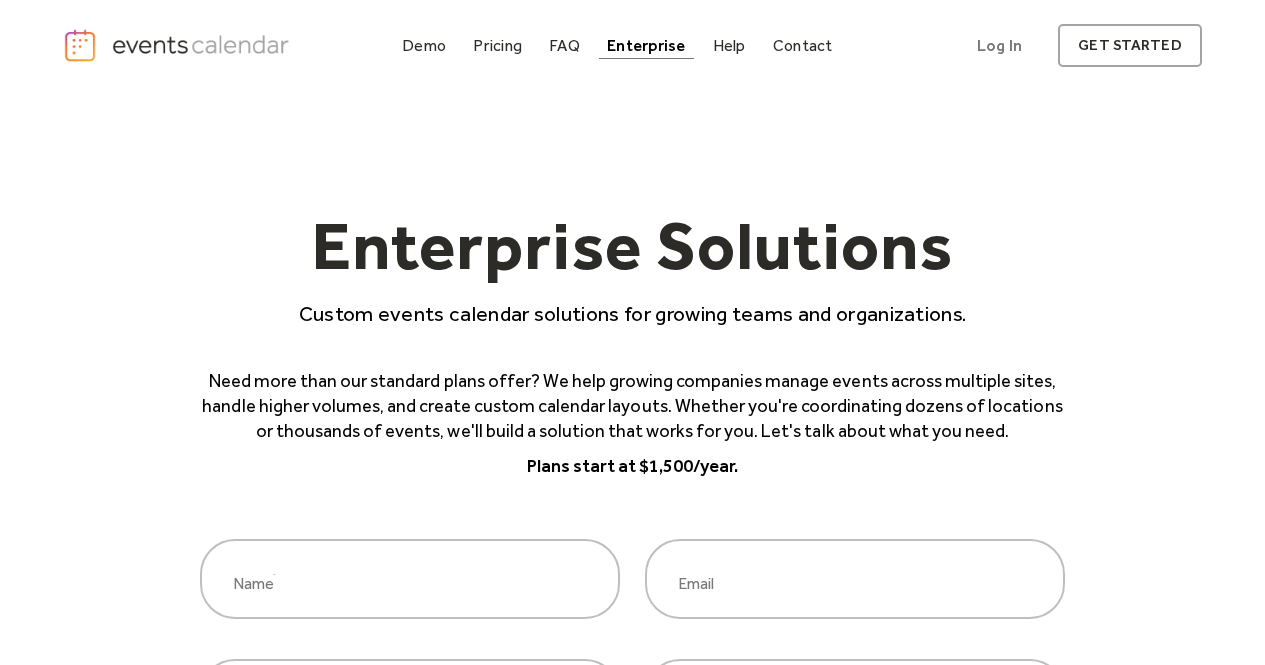 scroll, scrollTop: 80, scrollLeft: 0, axis: vertical 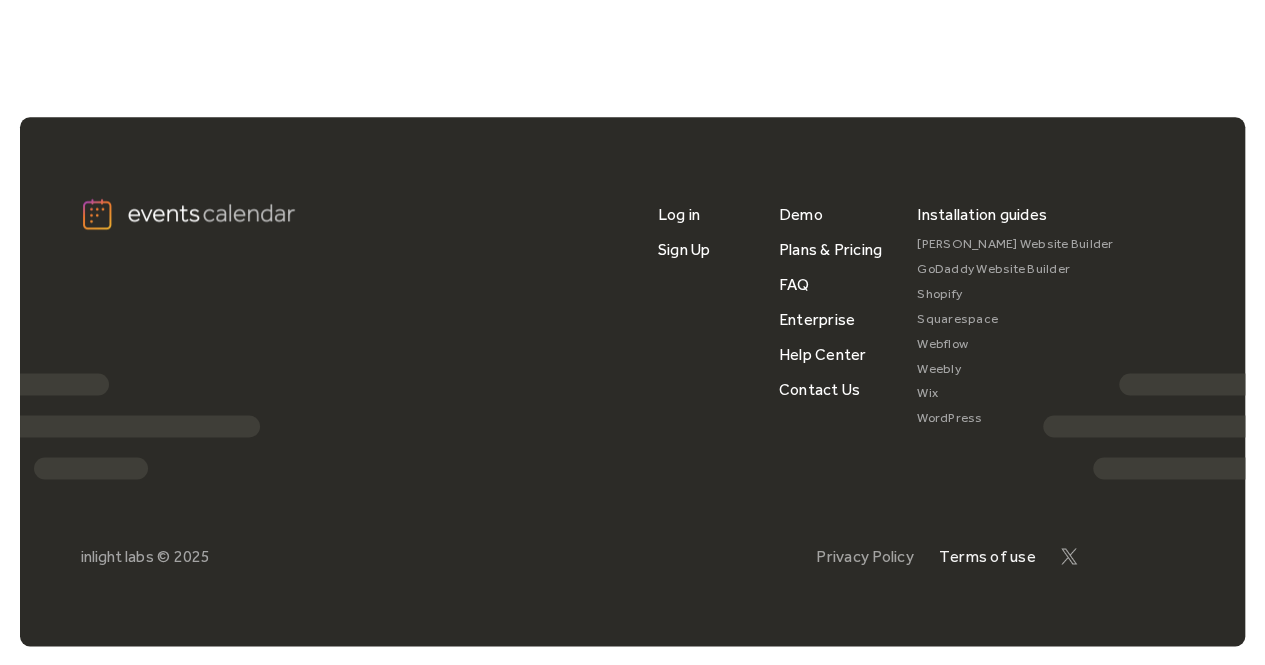 click on "Terms of use" at bounding box center (987, 556) 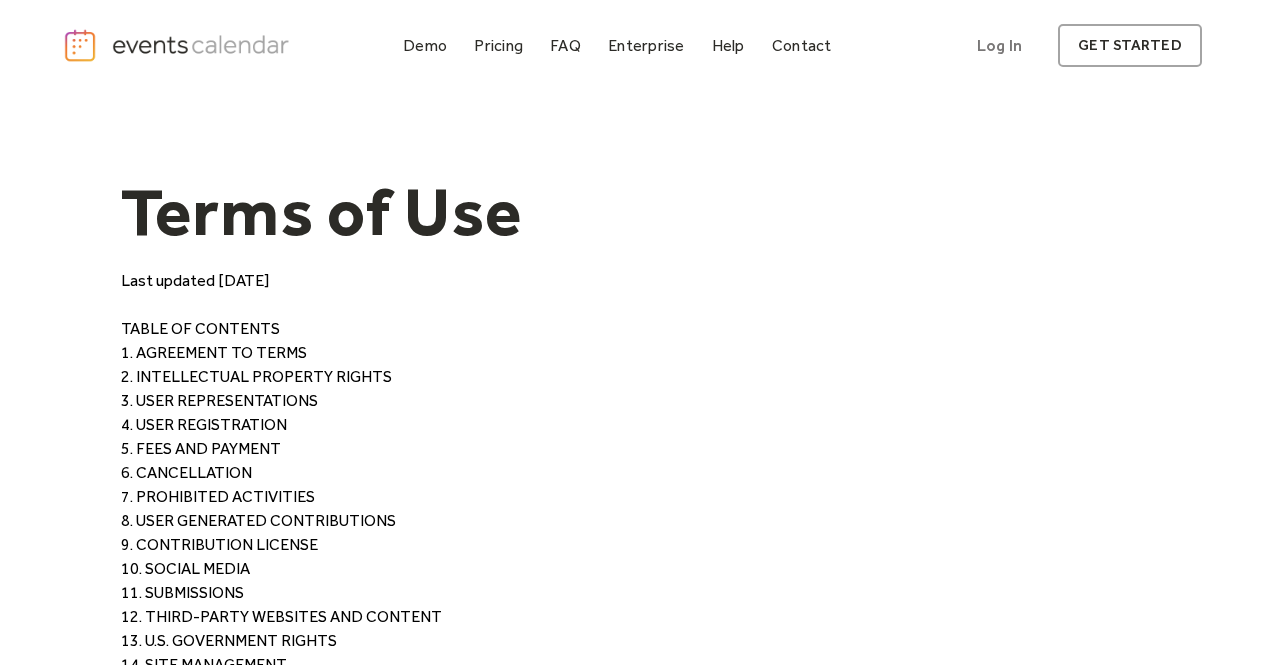 scroll, scrollTop: 0, scrollLeft: 0, axis: both 